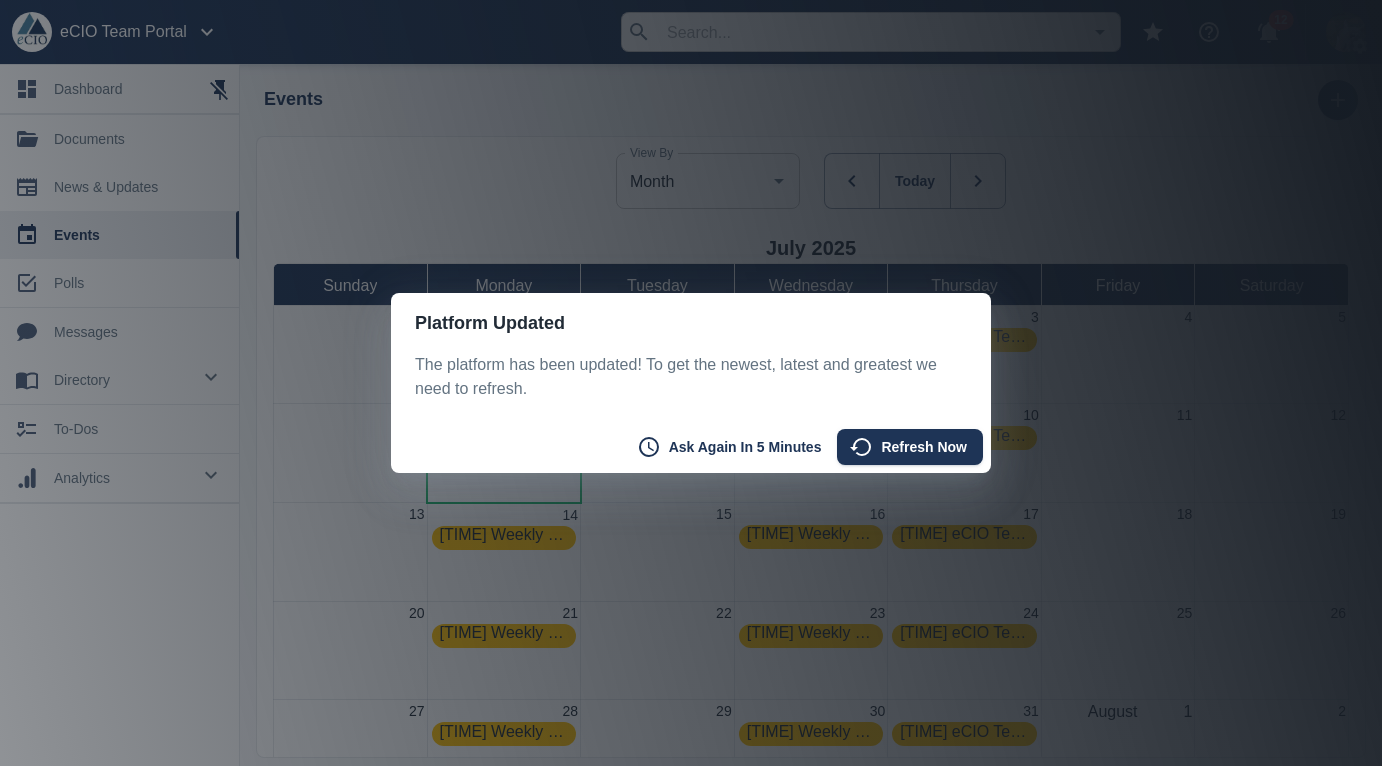 scroll, scrollTop: 0, scrollLeft: 0, axis: both 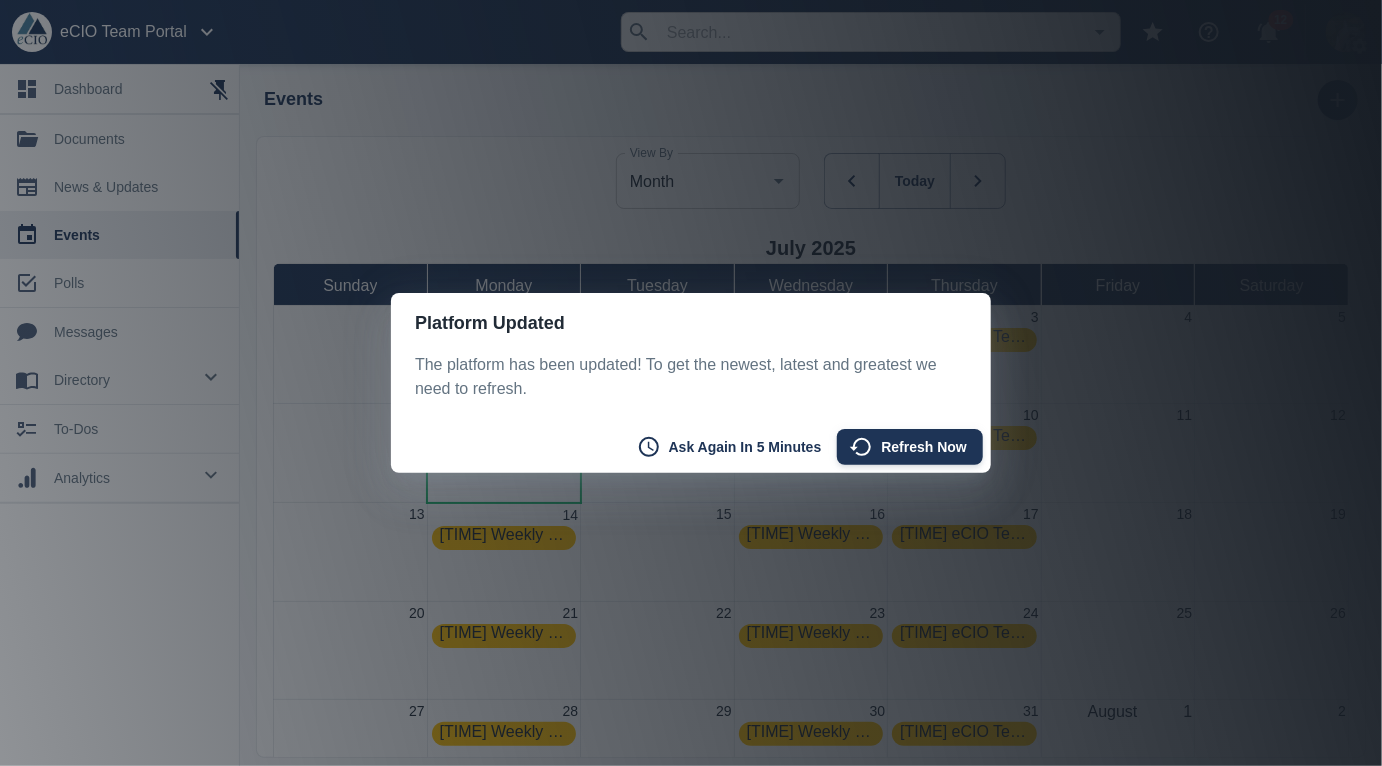 click on "Refresh Now" at bounding box center [910, 447] 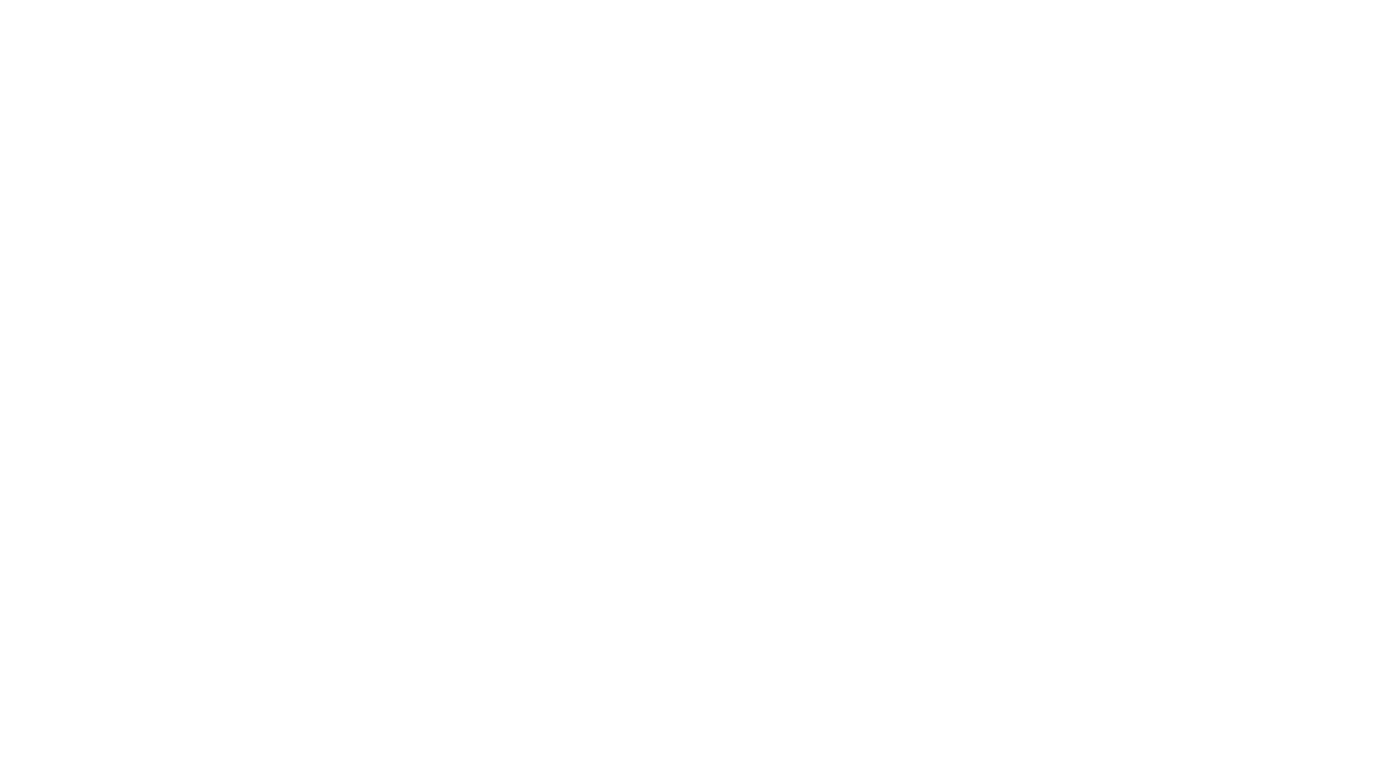 scroll, scrollTop: 0, scrollLeft: 0, axis: both 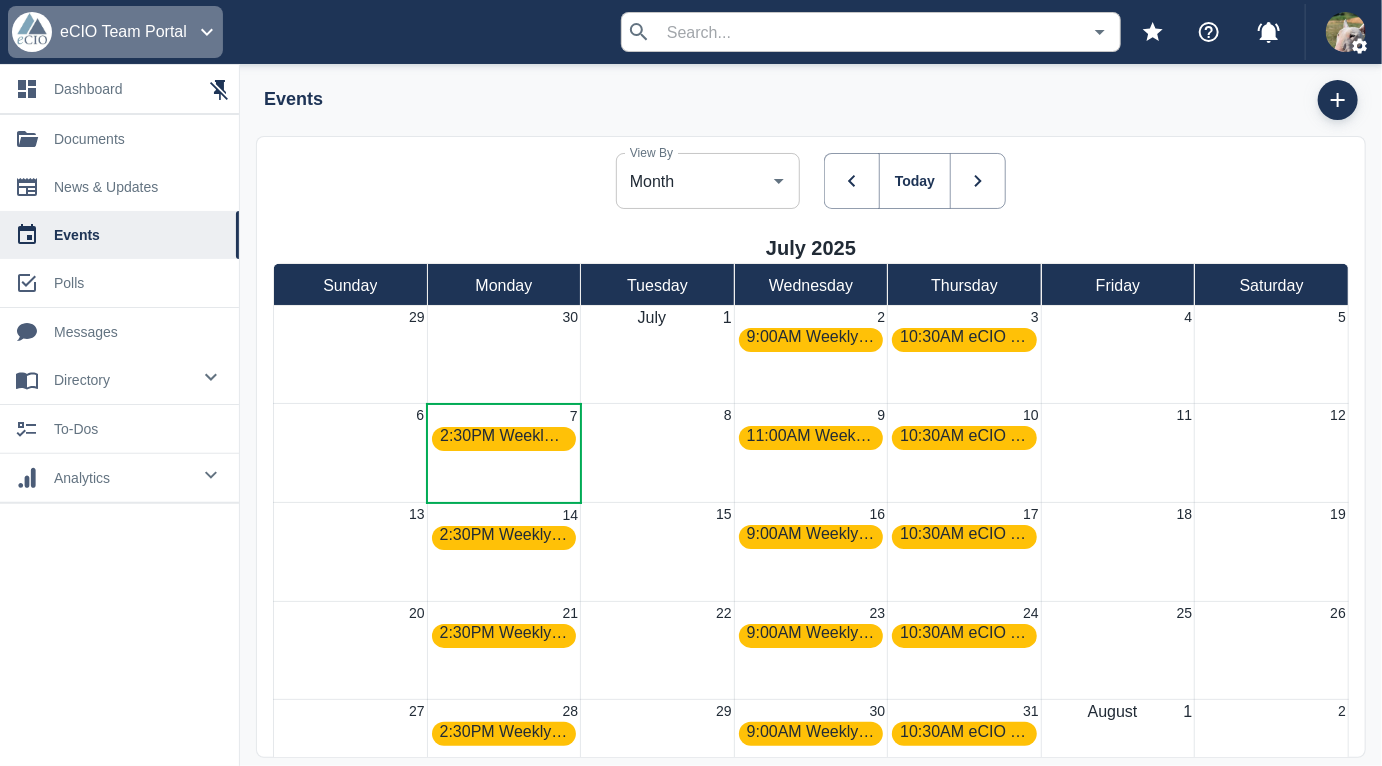 click on "eCIO Team Portal" at bounding box center [123, 32] 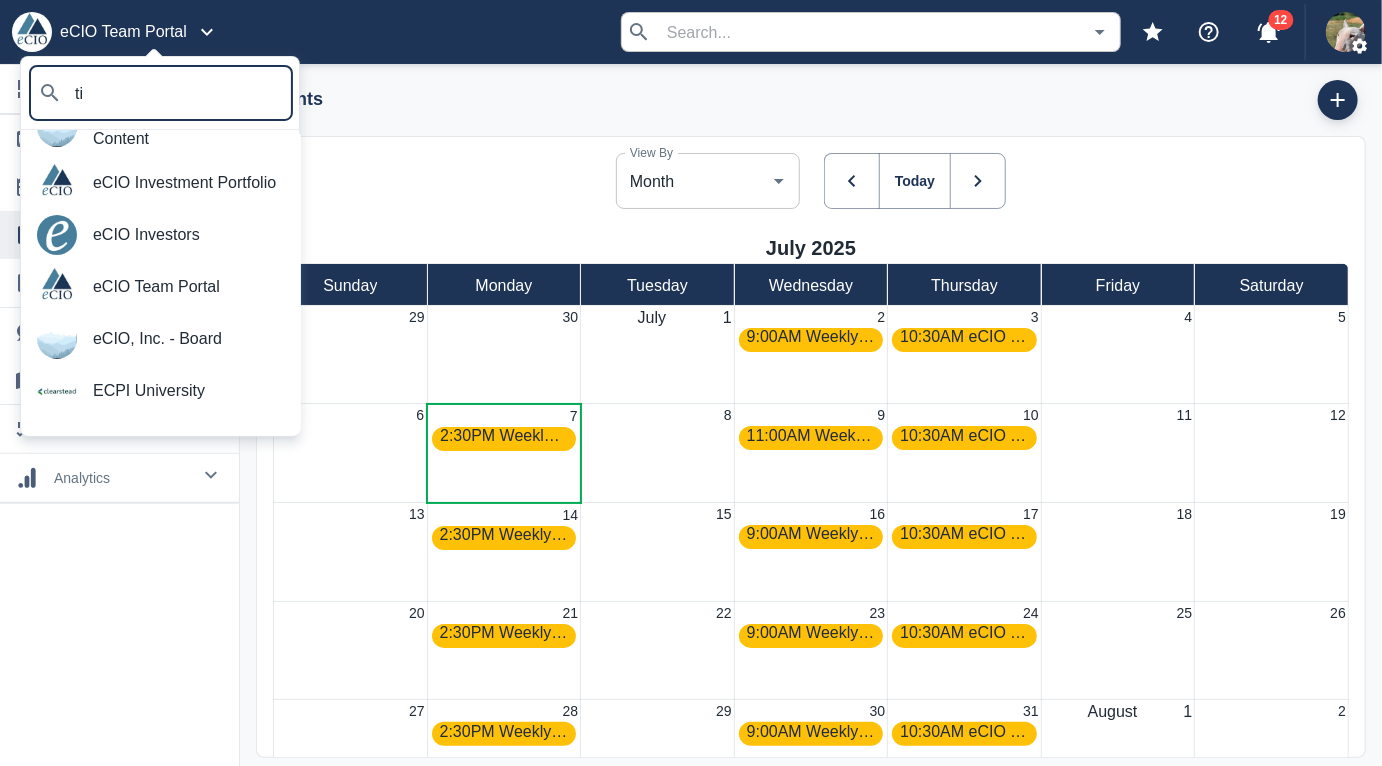 scroll, scrollTop: 0, scrollLeft: 0, axis: both 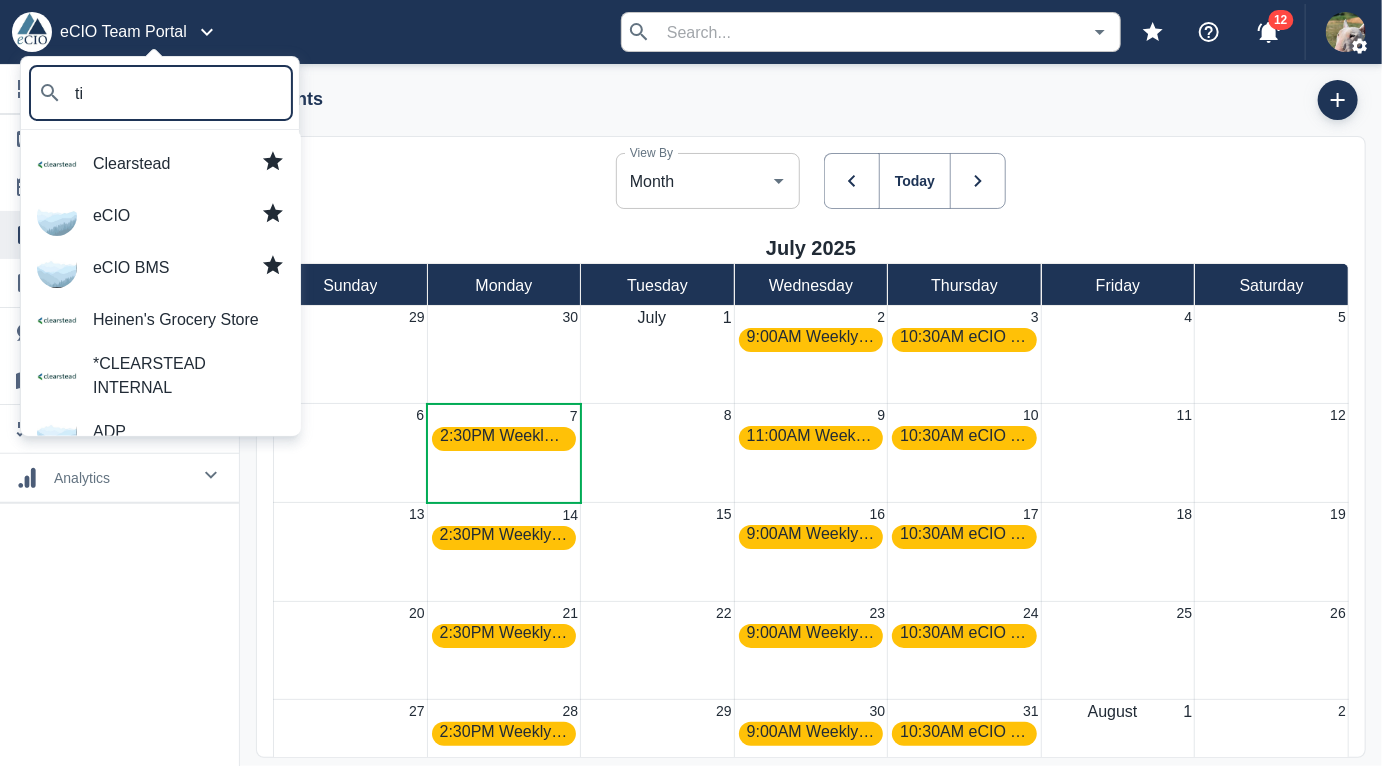 type on "[FIRST]" 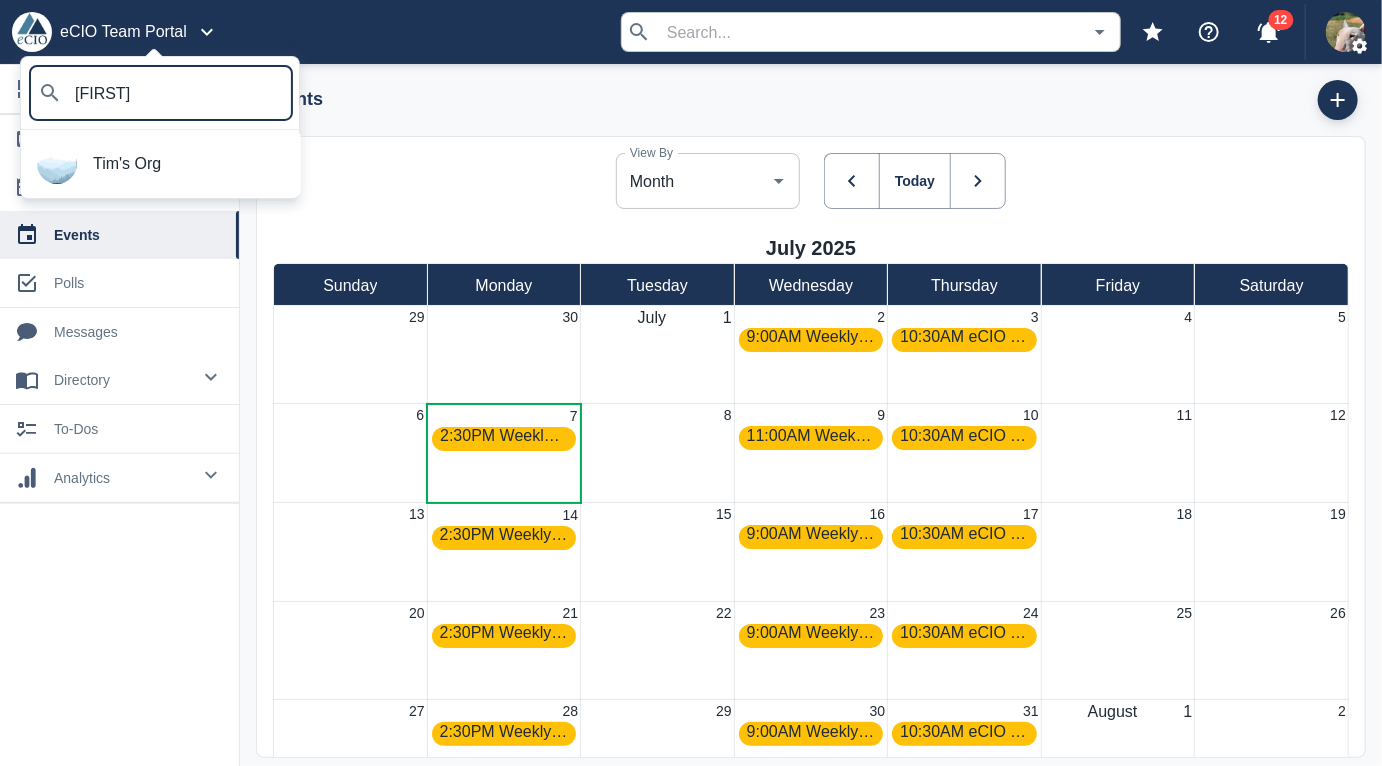 click on "Tim's Org" at bounding box center [189, 164] 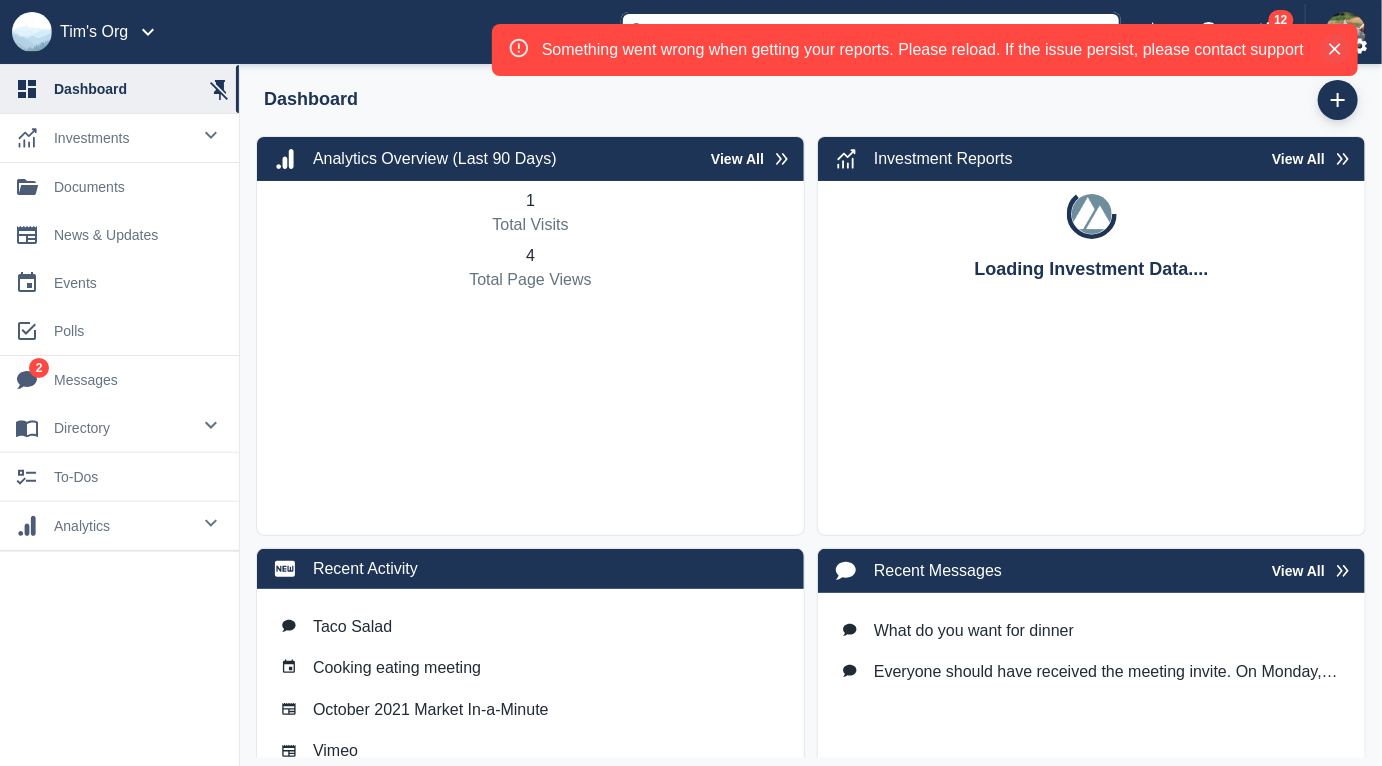 click at bounding box center [1335, 49] 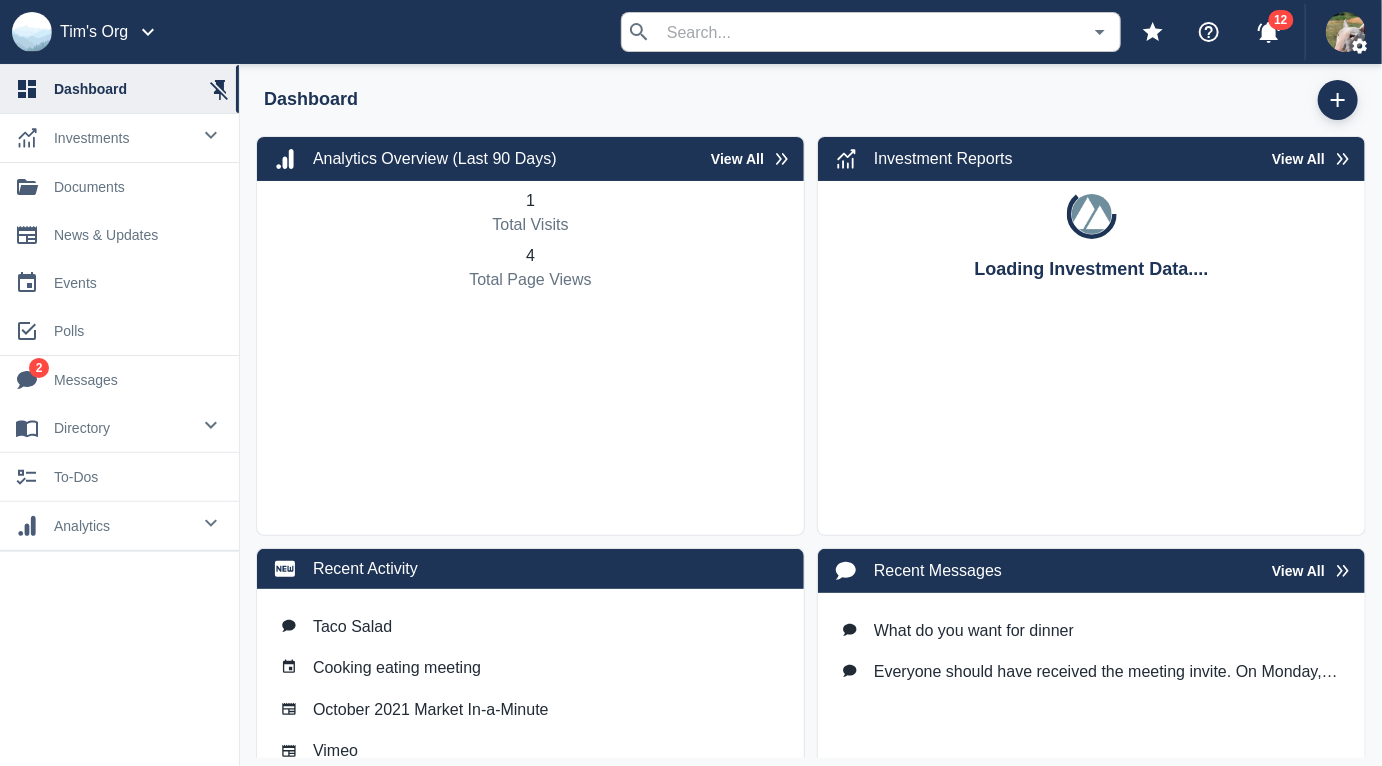 click on "dashboard investments documents news & updates events polls 2 messages directory to-dos analytics" at bounding box center (119, 407) 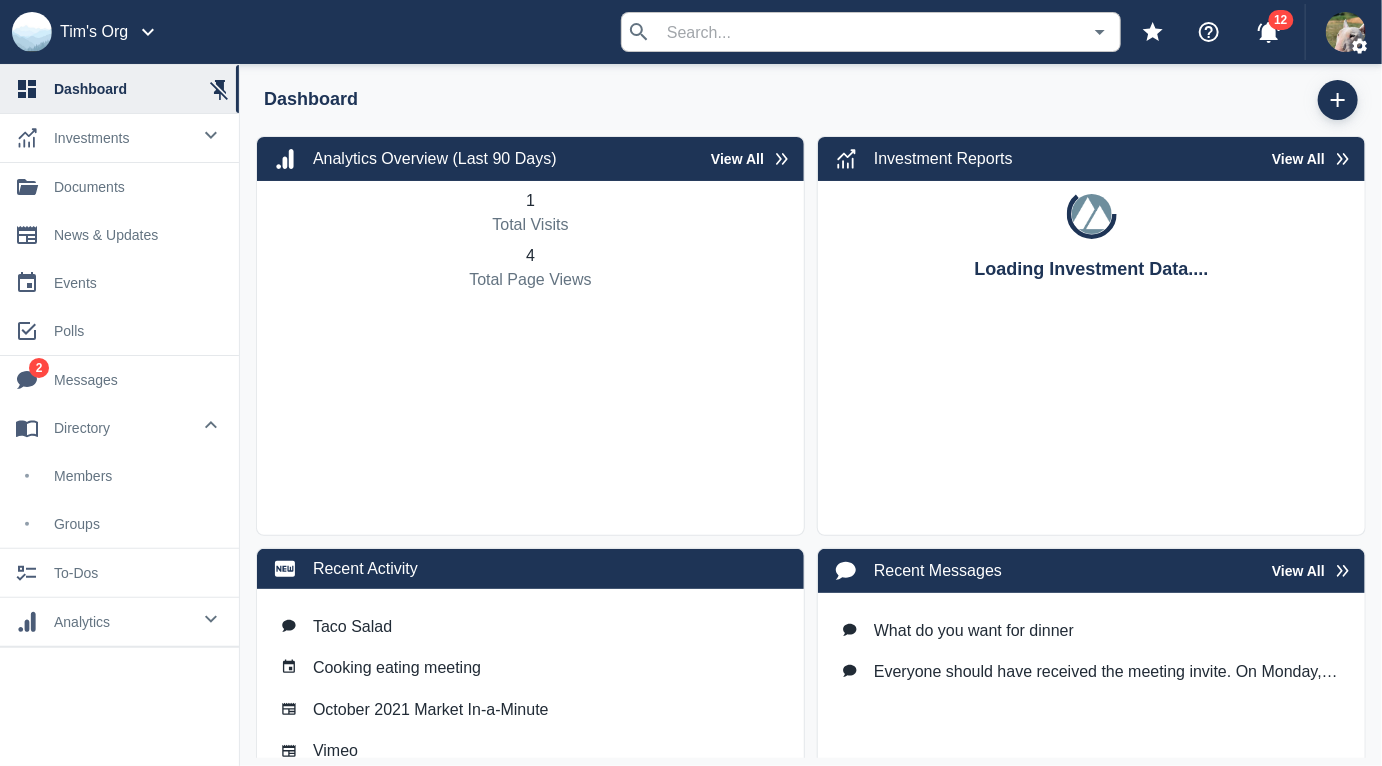 click on "members" at bounding box center (138, 476) 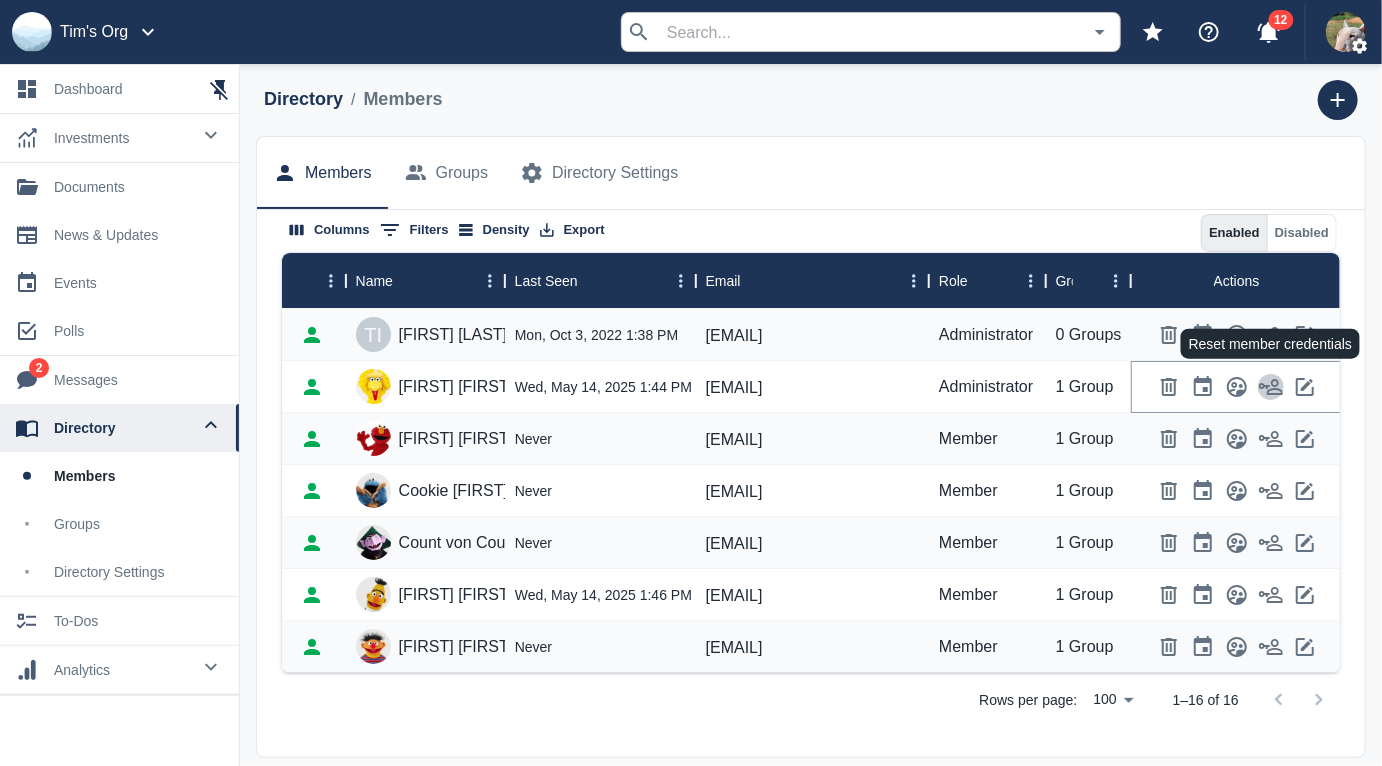 click at bounding box center (1271, 387) 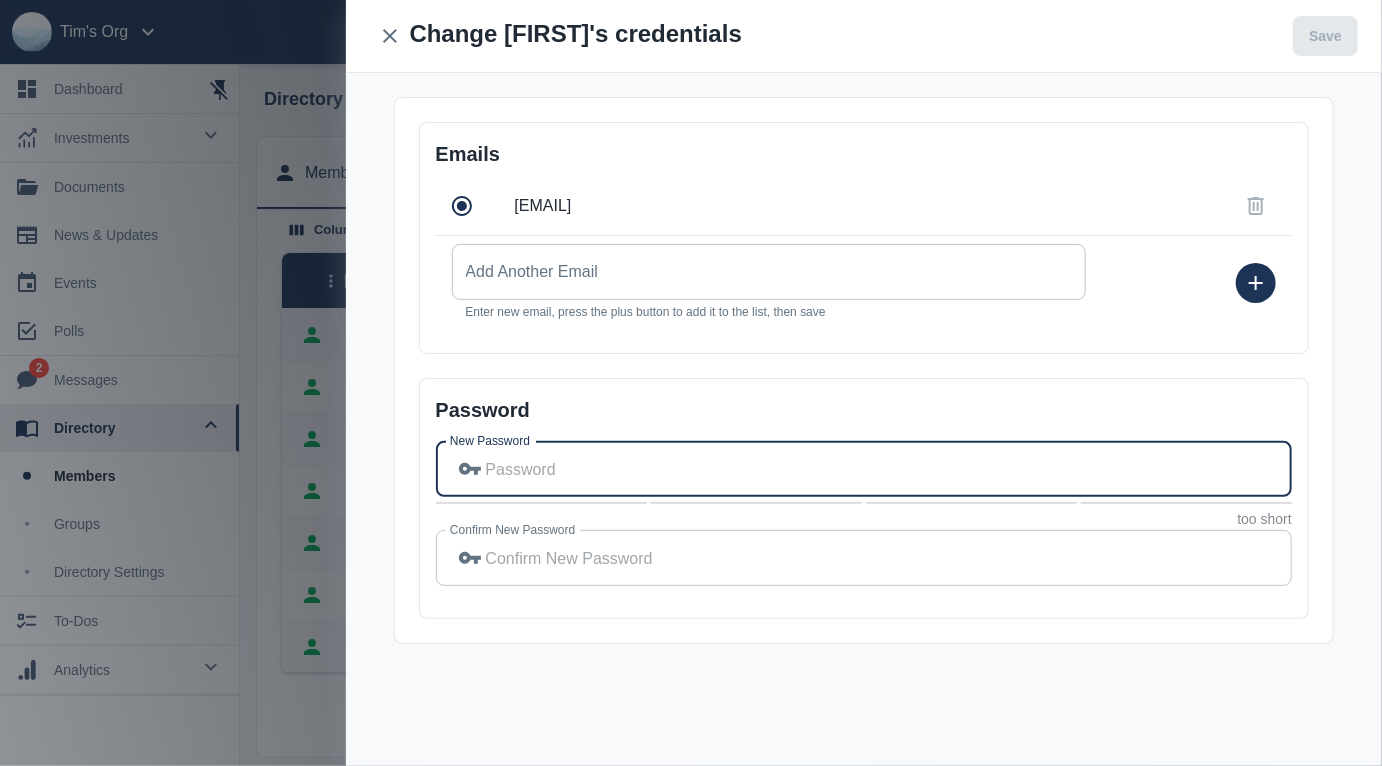 click on "New Password" at bounding box center [889, 469] 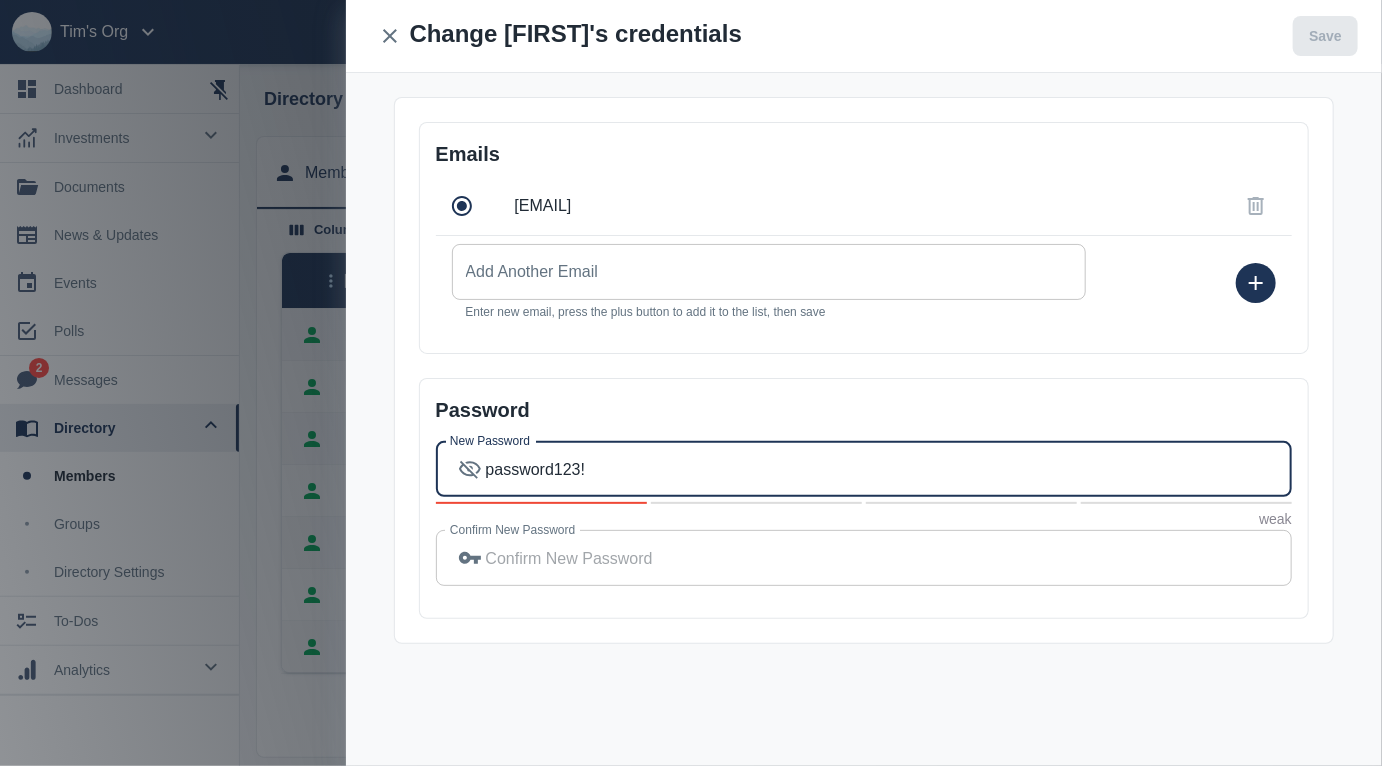 type on "password123!" 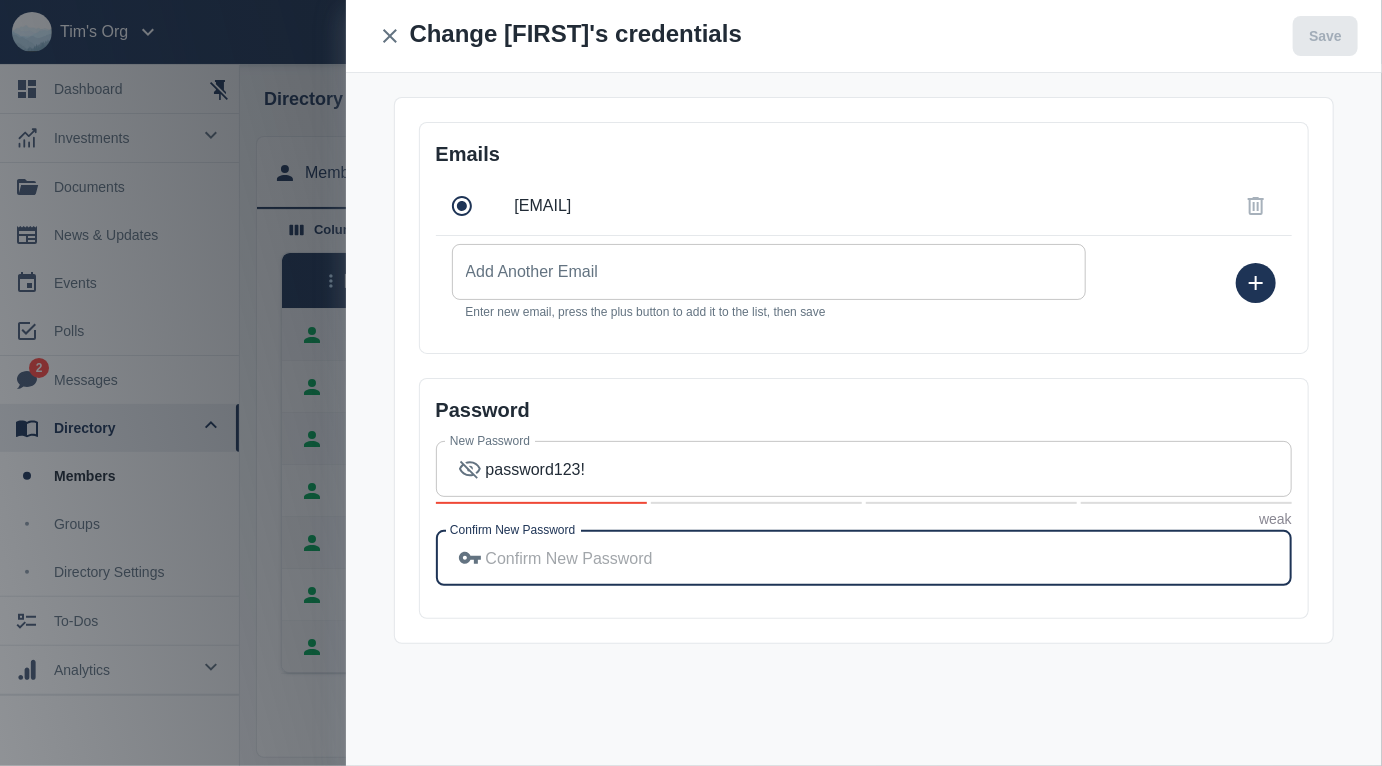 click on "Confirm New Password" at bounding box center [889, 558] 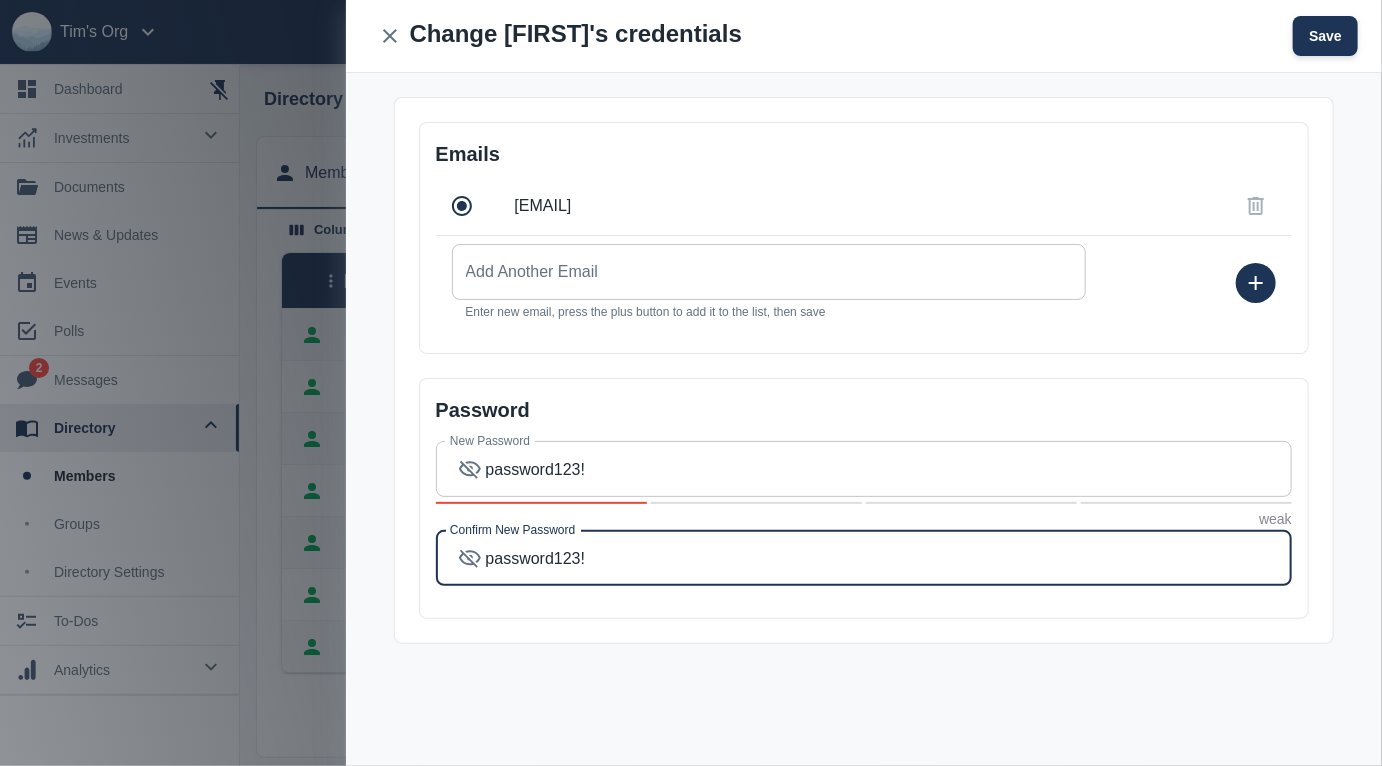 type on "password123!" 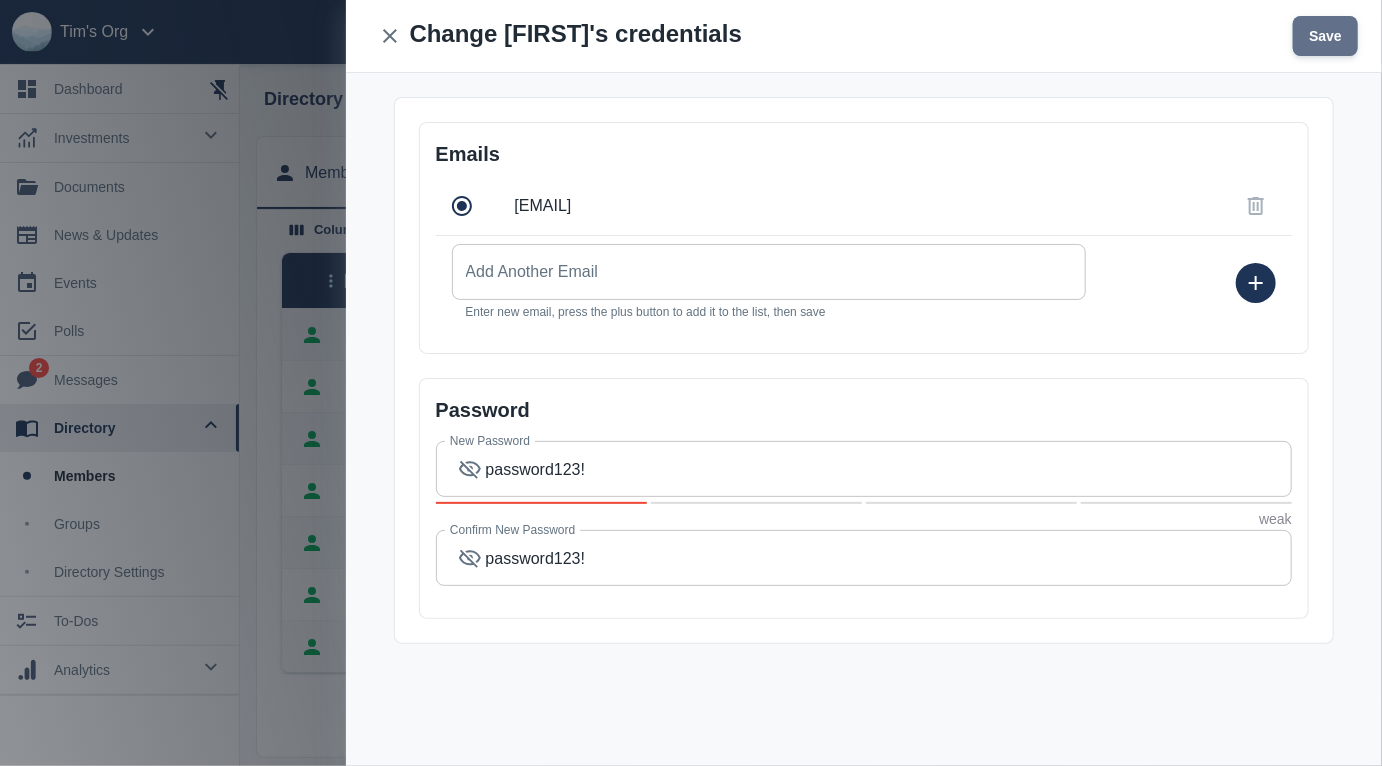 click on "Save" at bounding box center (1325, 36) 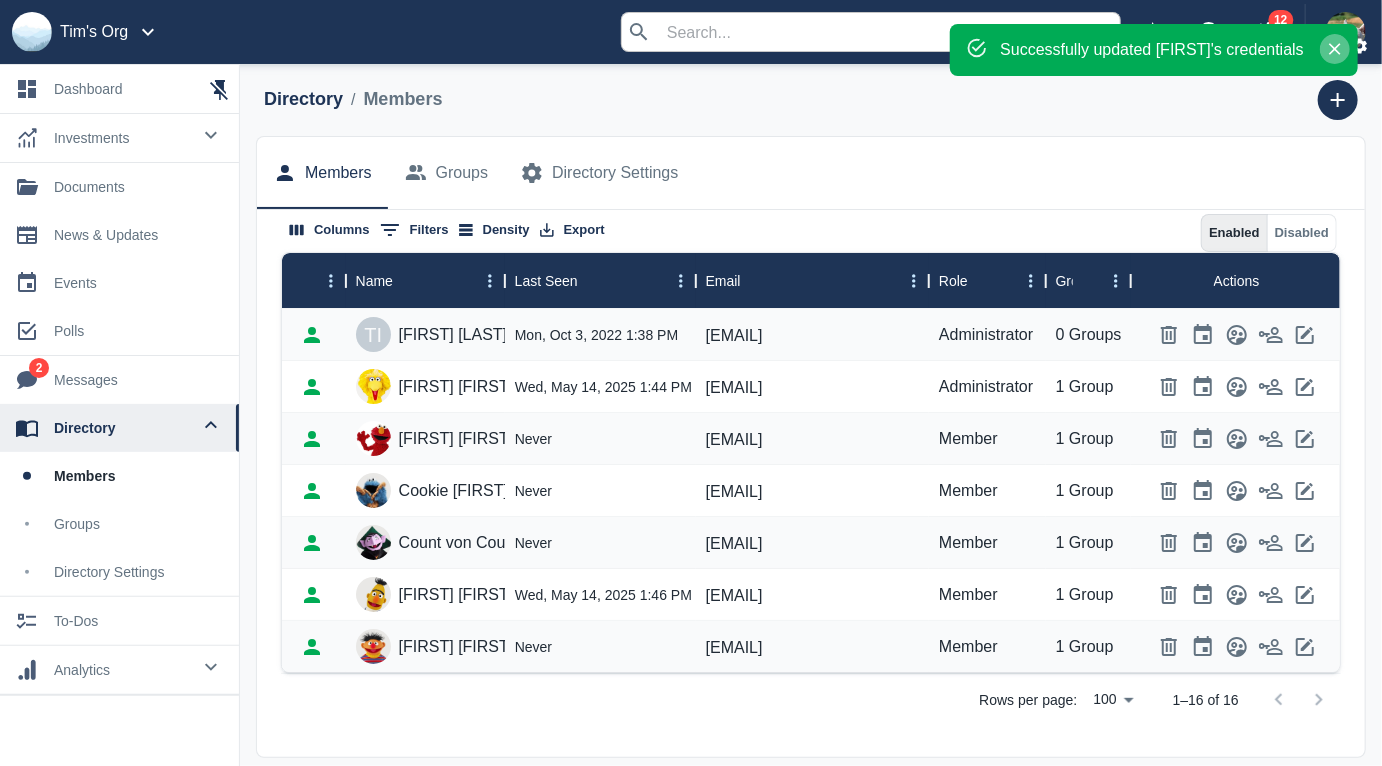 click at bounding box center [1335, 49] 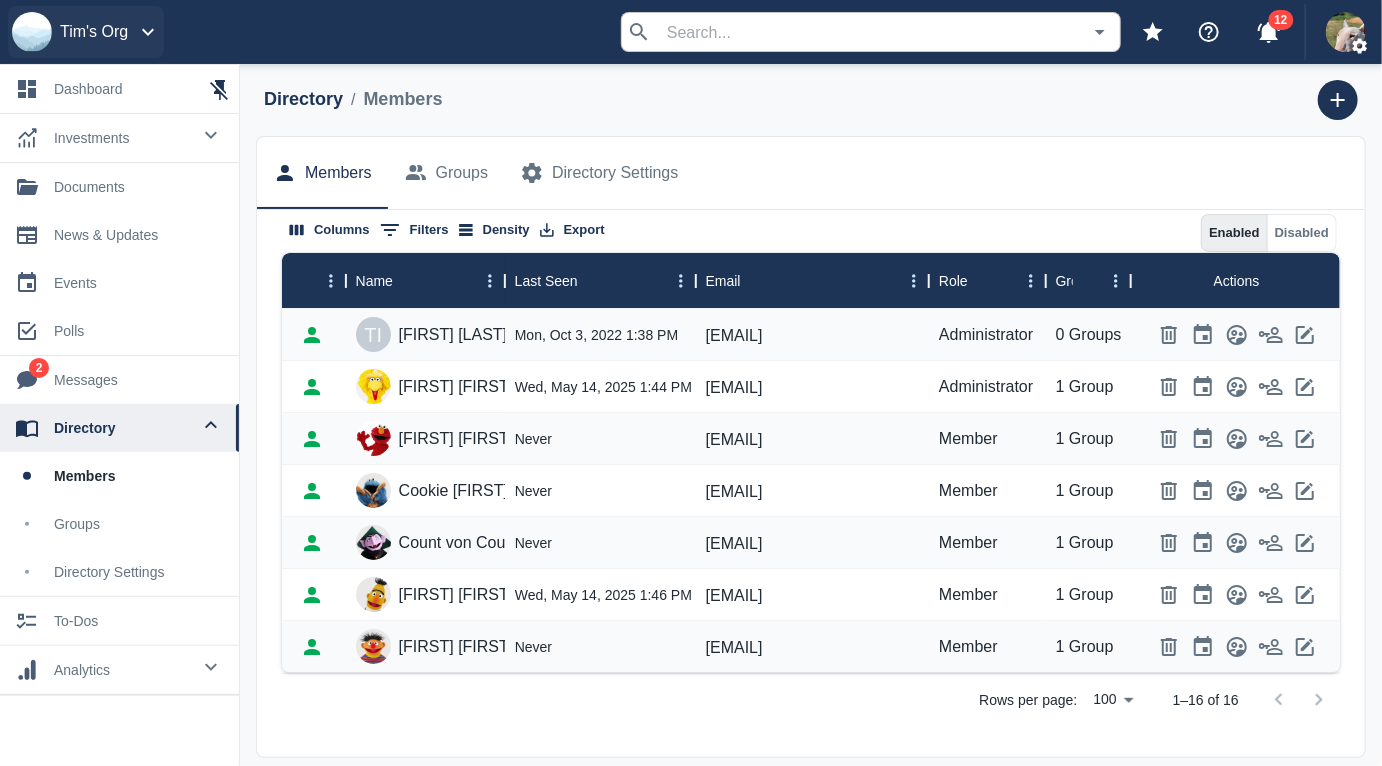 click on "Tim's Org" at bounding box center (94, 32) 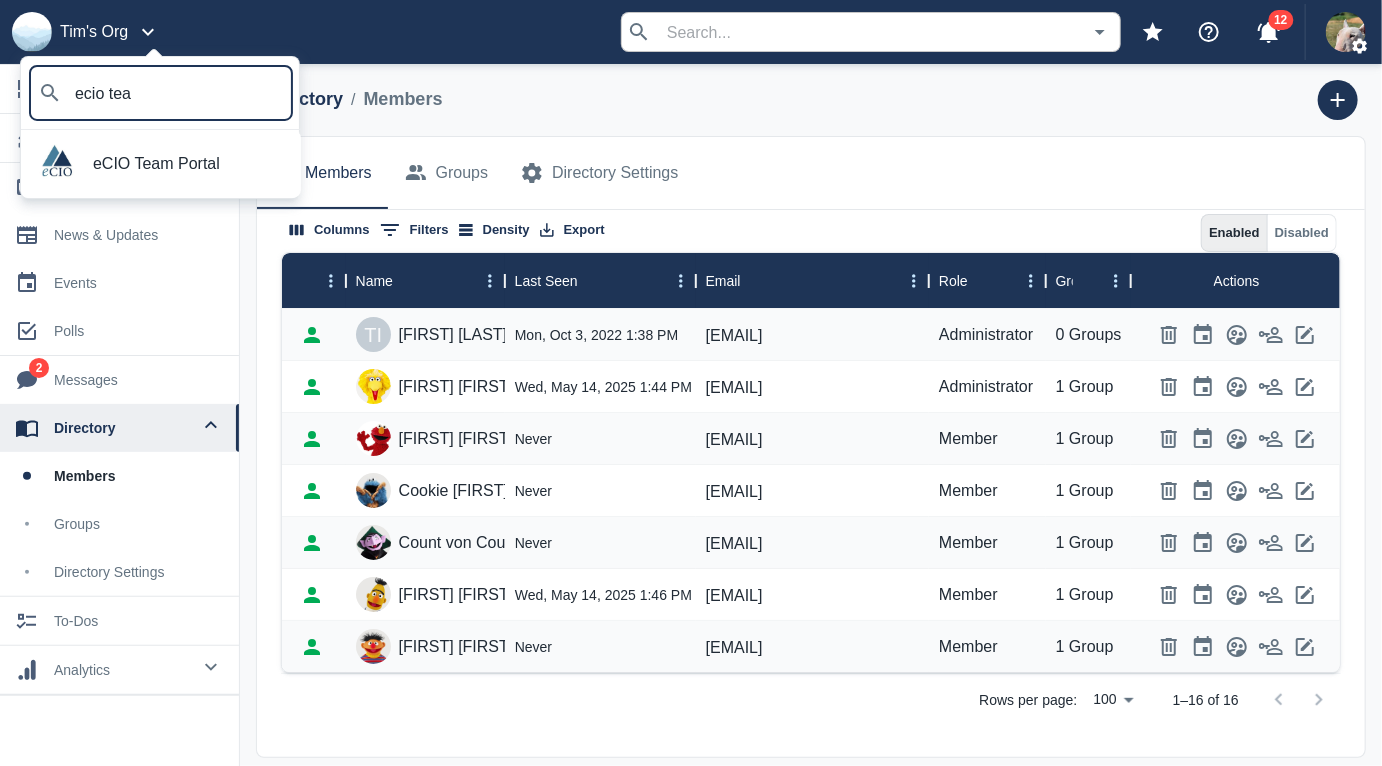 click on "eCIO Team Portal" at bounding box center (189, 164) 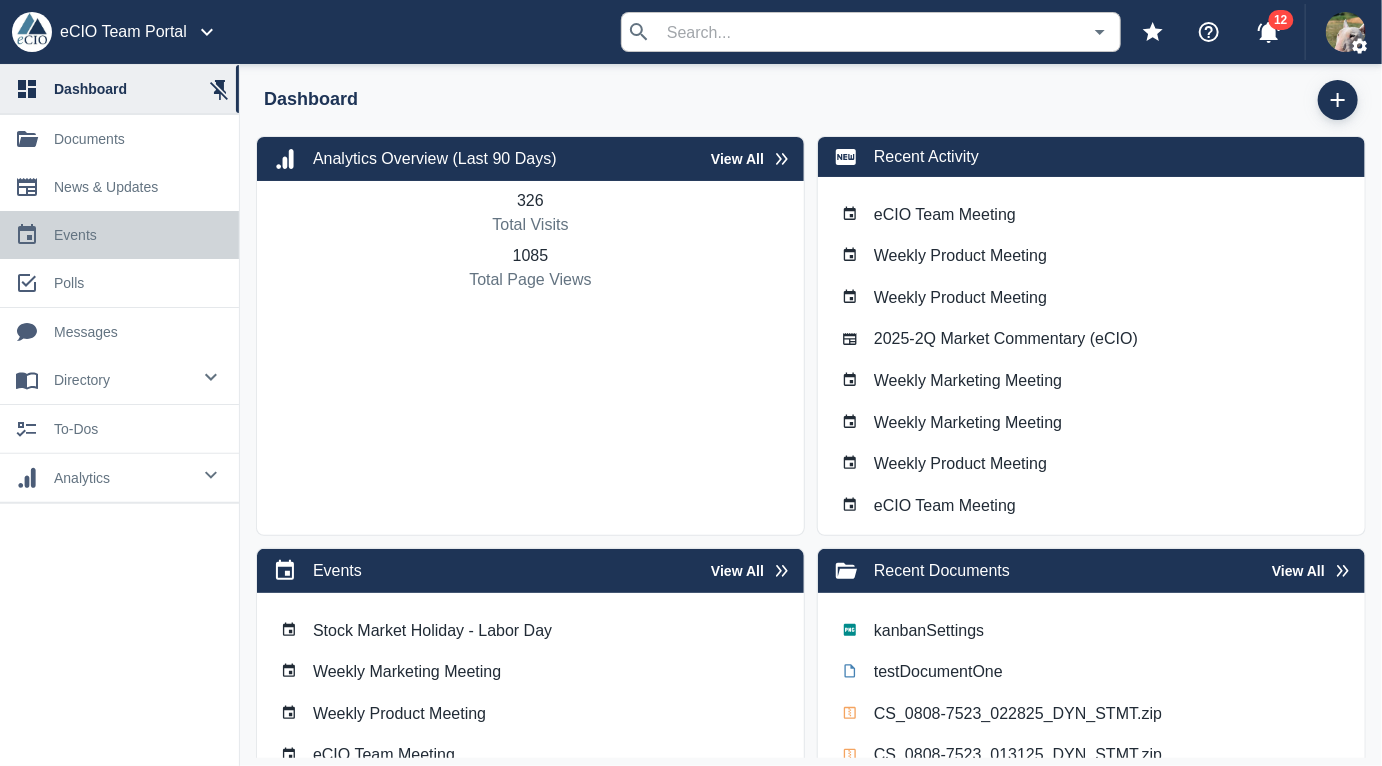 click on "events" at bounding box center (138, 235) 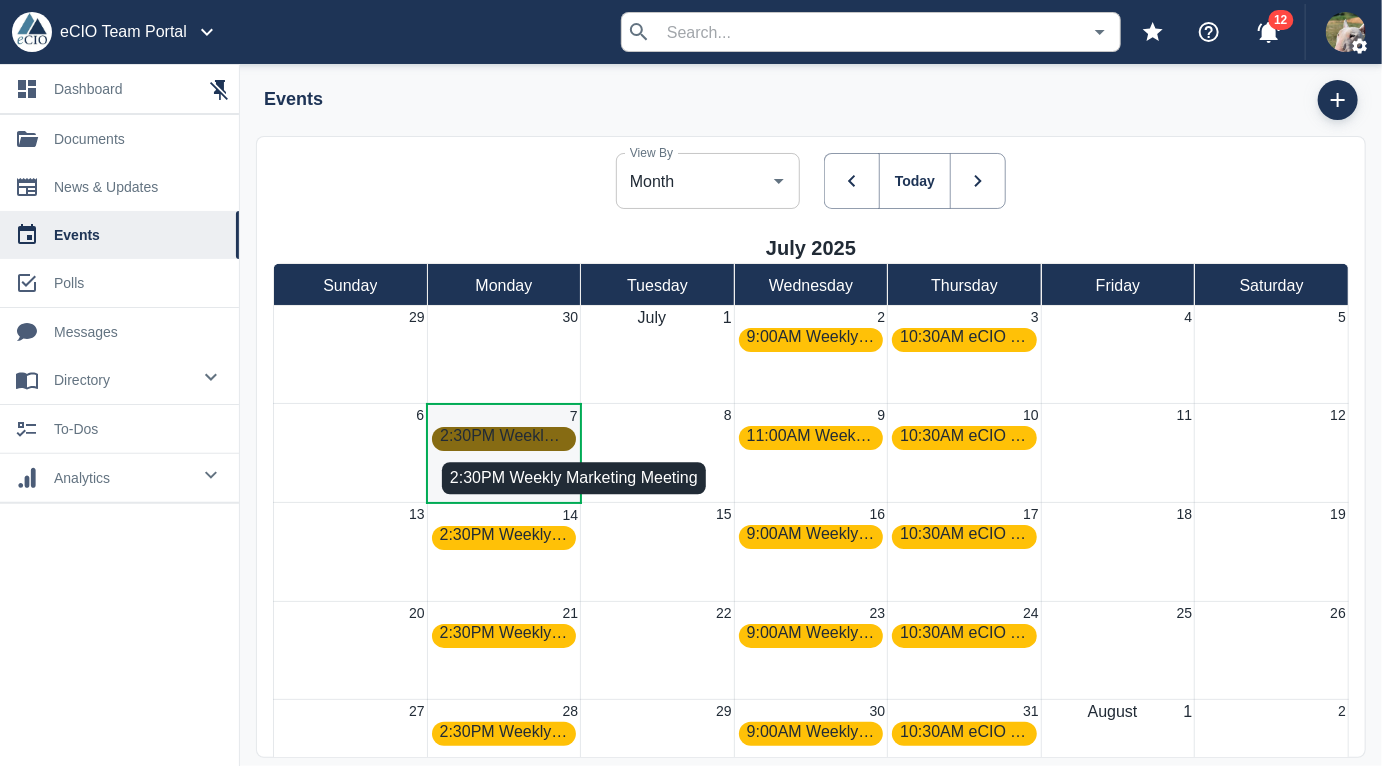 click on "2:30PM Weekly Marketing Meeting" at bounding box center (504, 436) 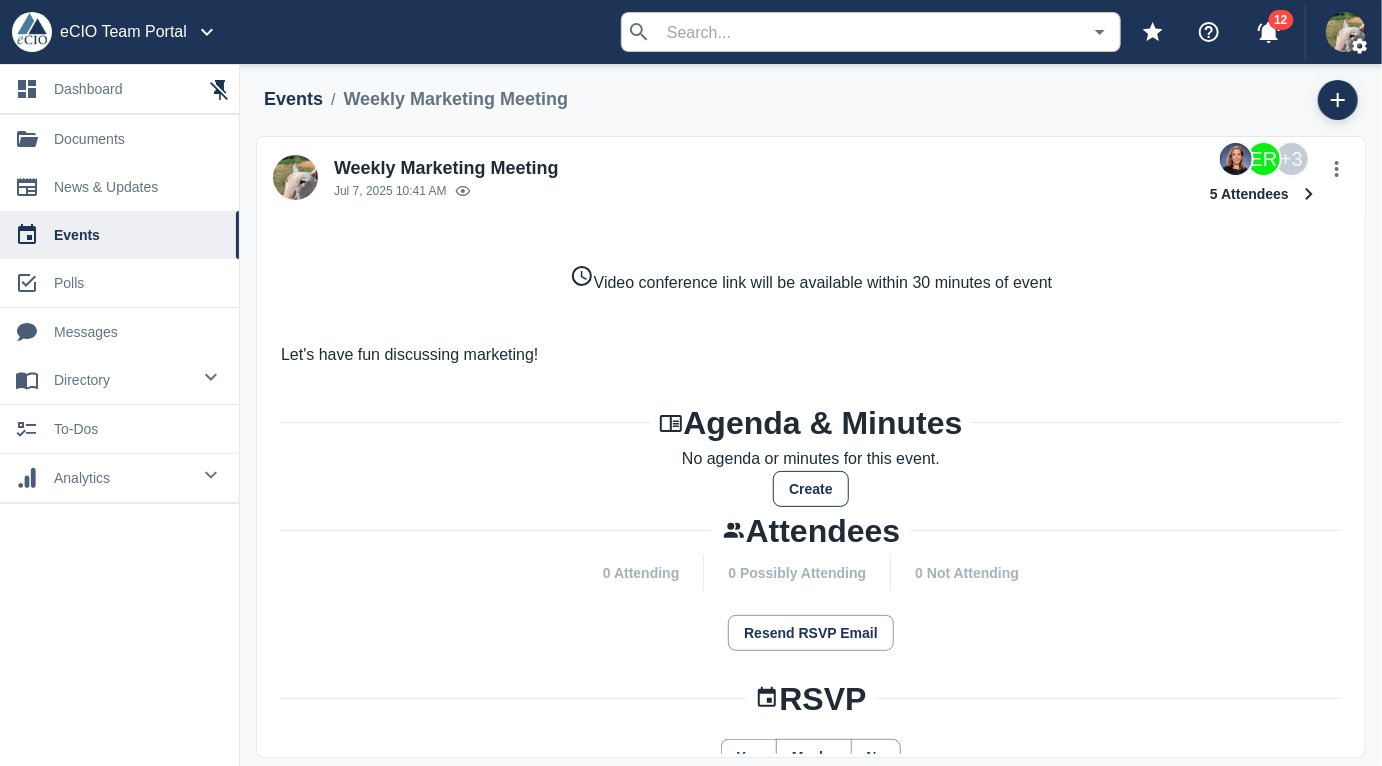 scroll, scrollTop: 61, scrollLeft: 0, axis: vertical 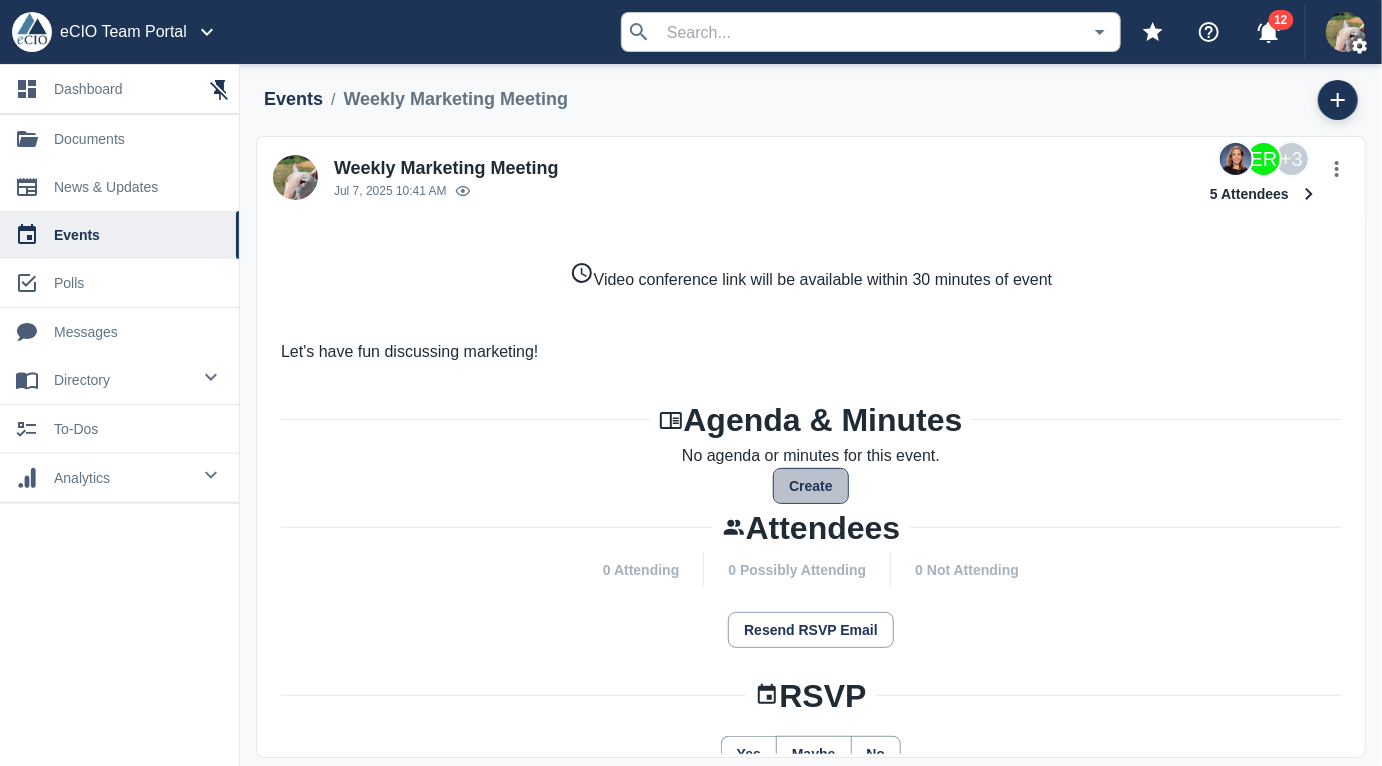 click on "Create" at bounding box center [811, 486] 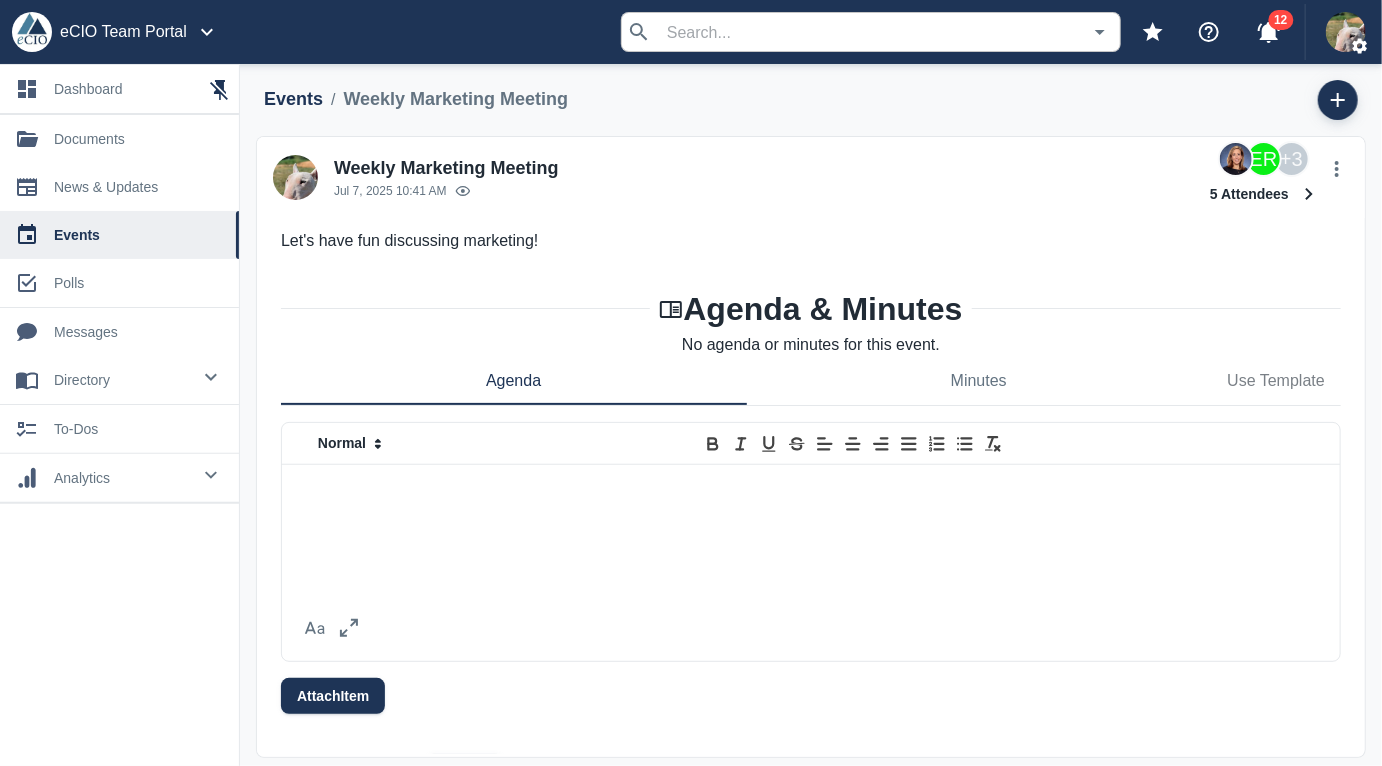 scroll, scrollTop: 175, scrollLeft: 0, axis: vertical 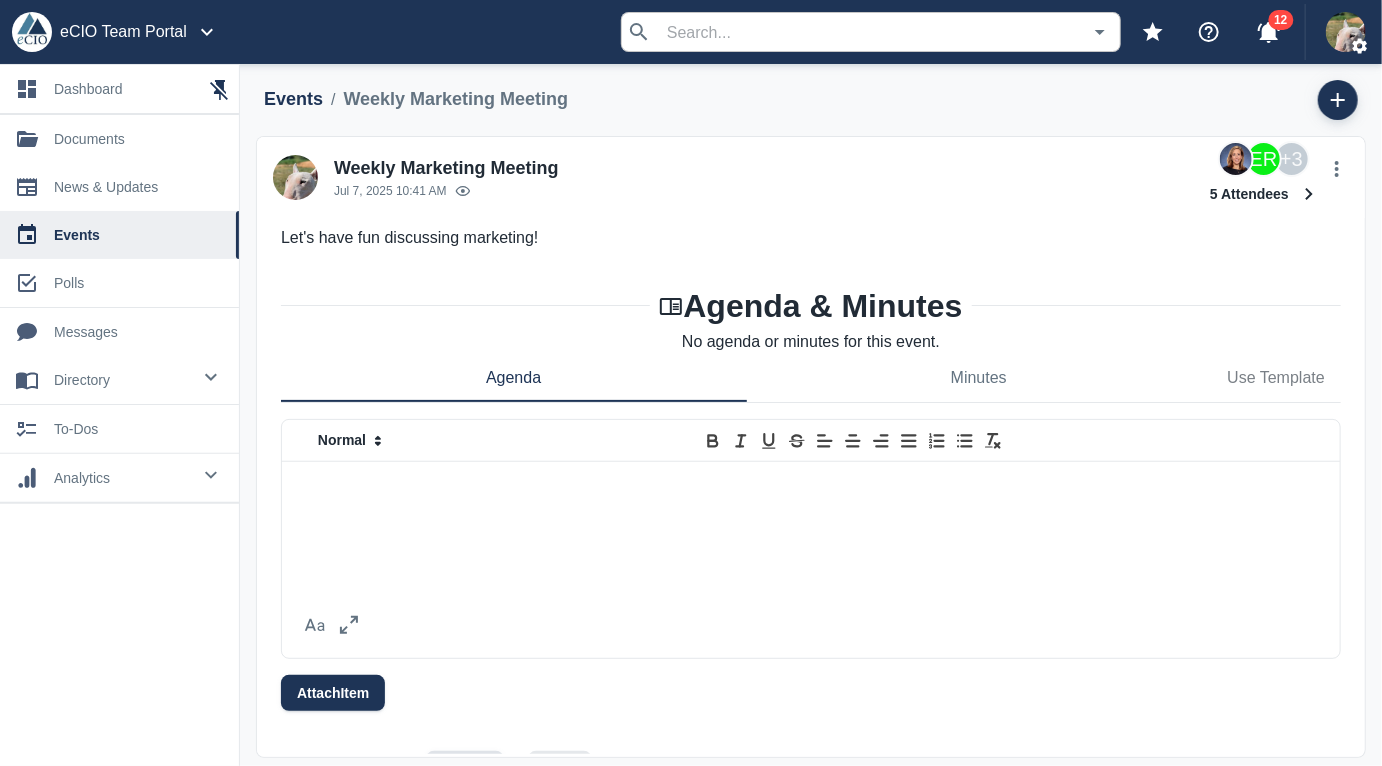 click at bounding box center [811, 486] 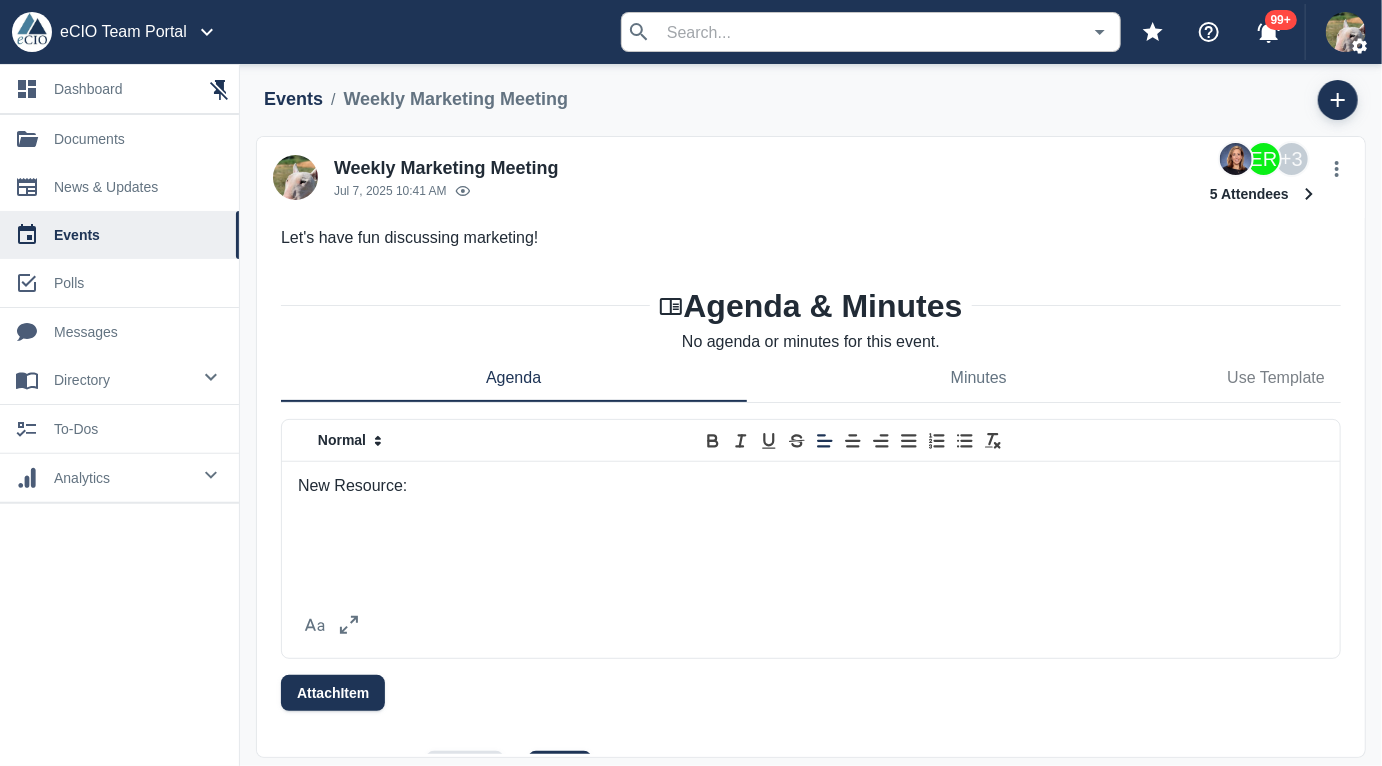 click on "New Resource:" at bounding box center [811, 486] 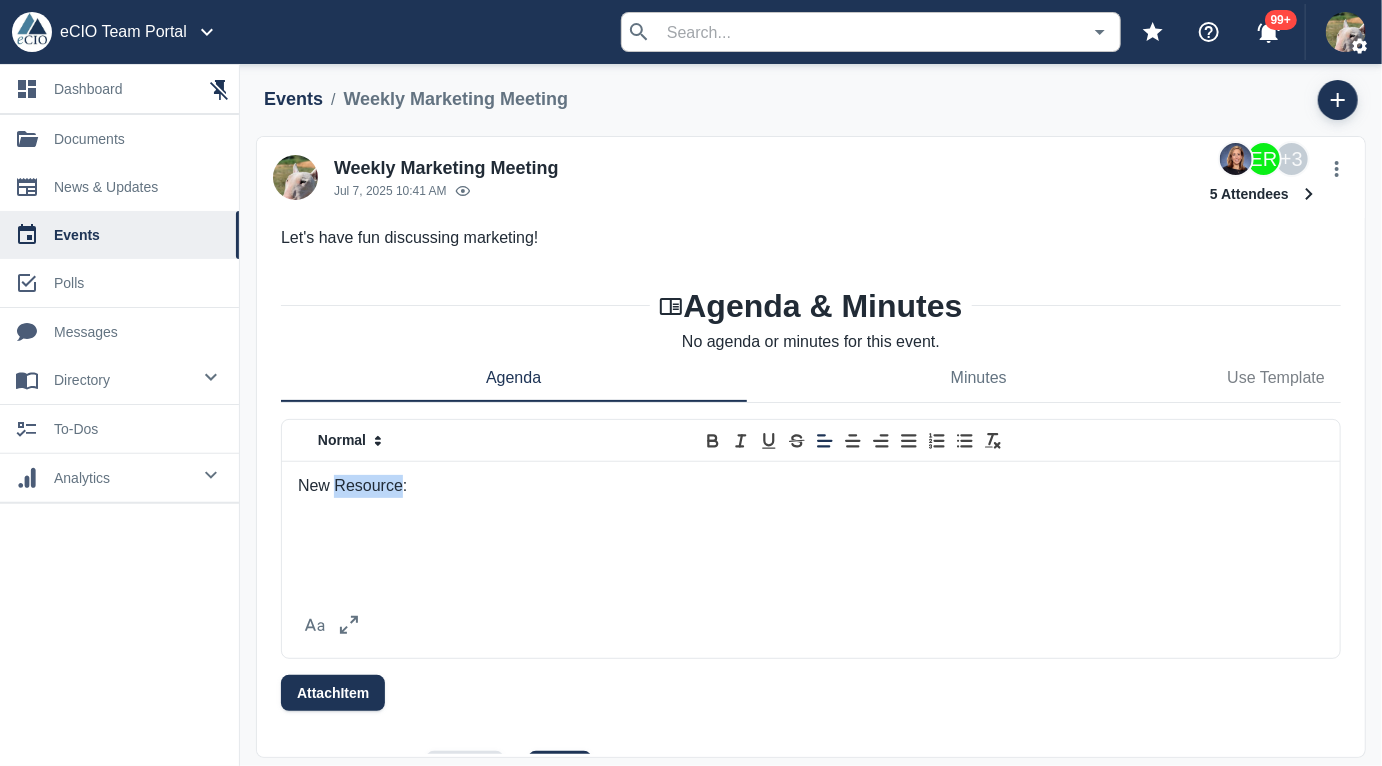 click on "New Resource:" at bounding box center [811, 486] 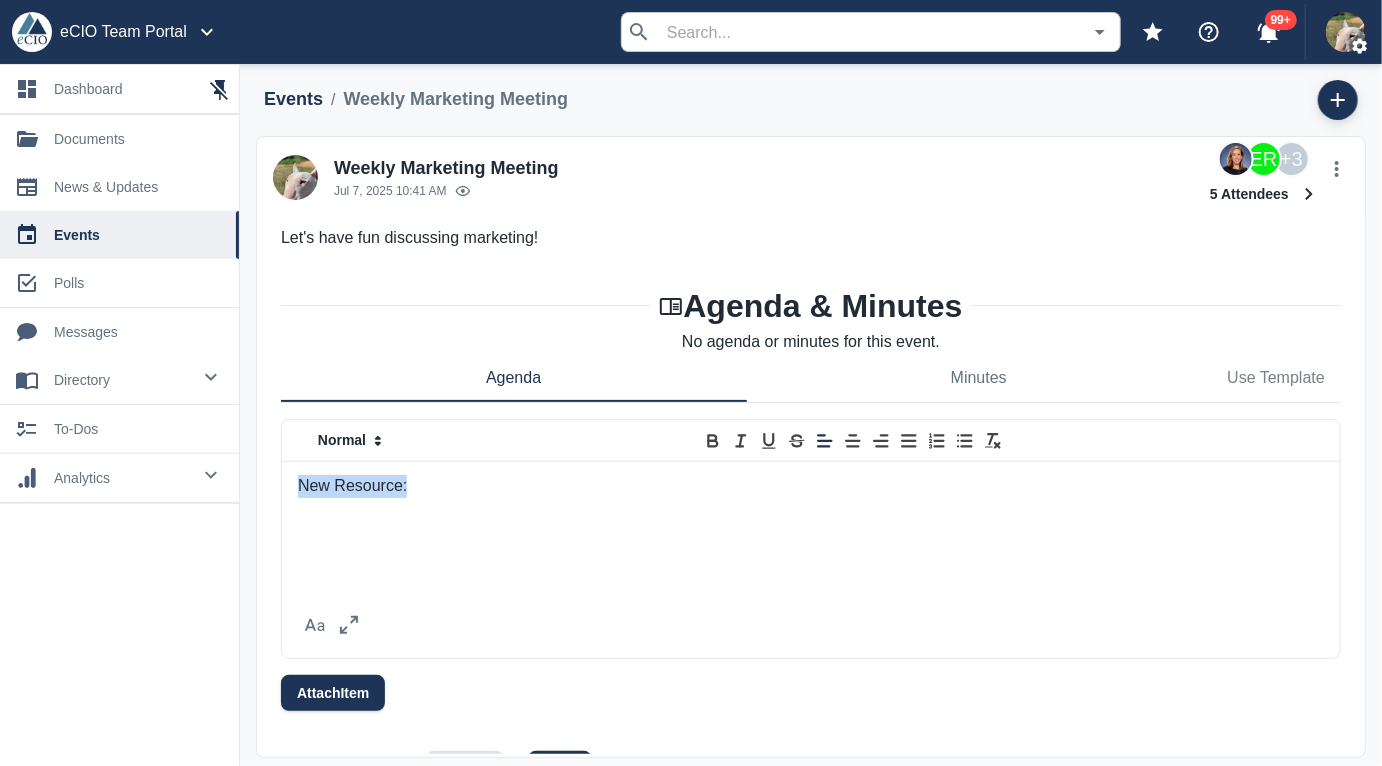 click on "New Resource:" at bounding box center [811, 486] 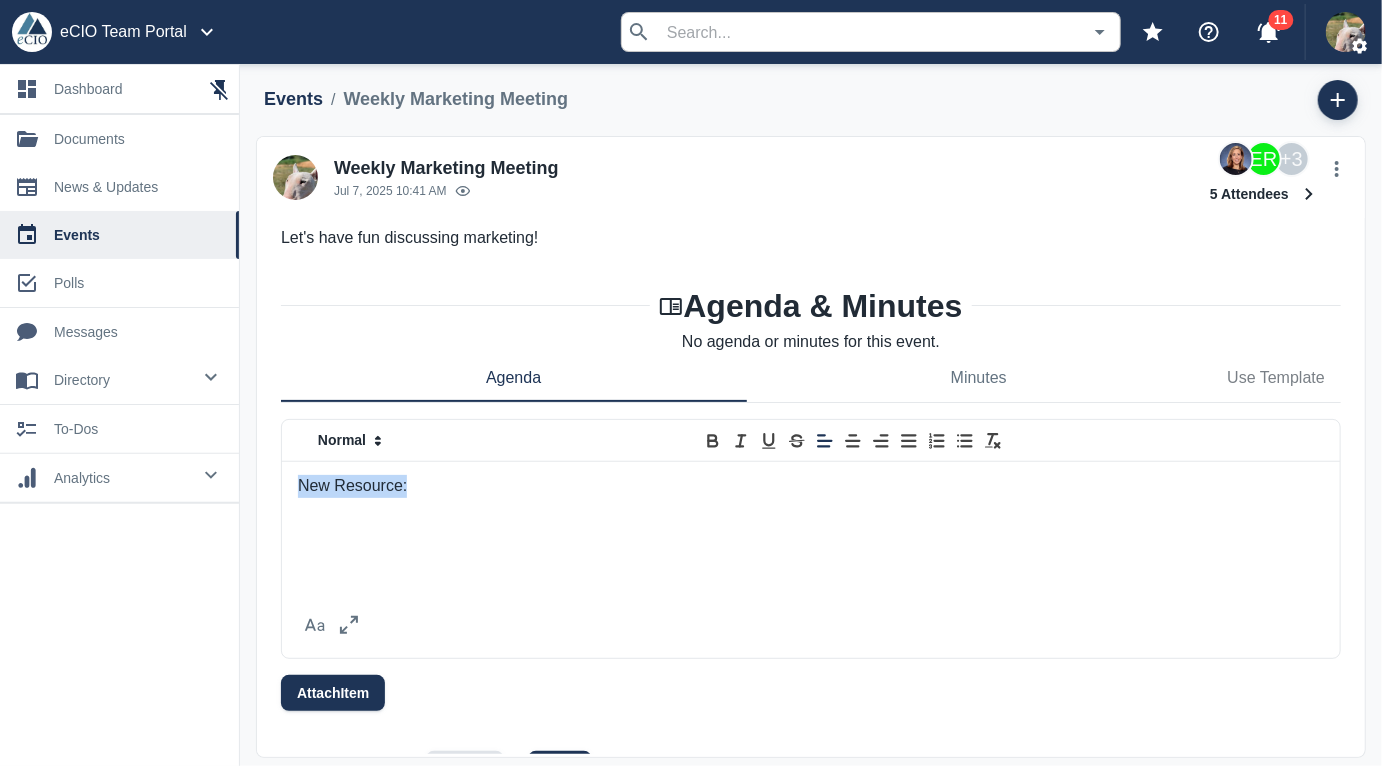 click on "New Resource:" at bounding box center (811, 486) 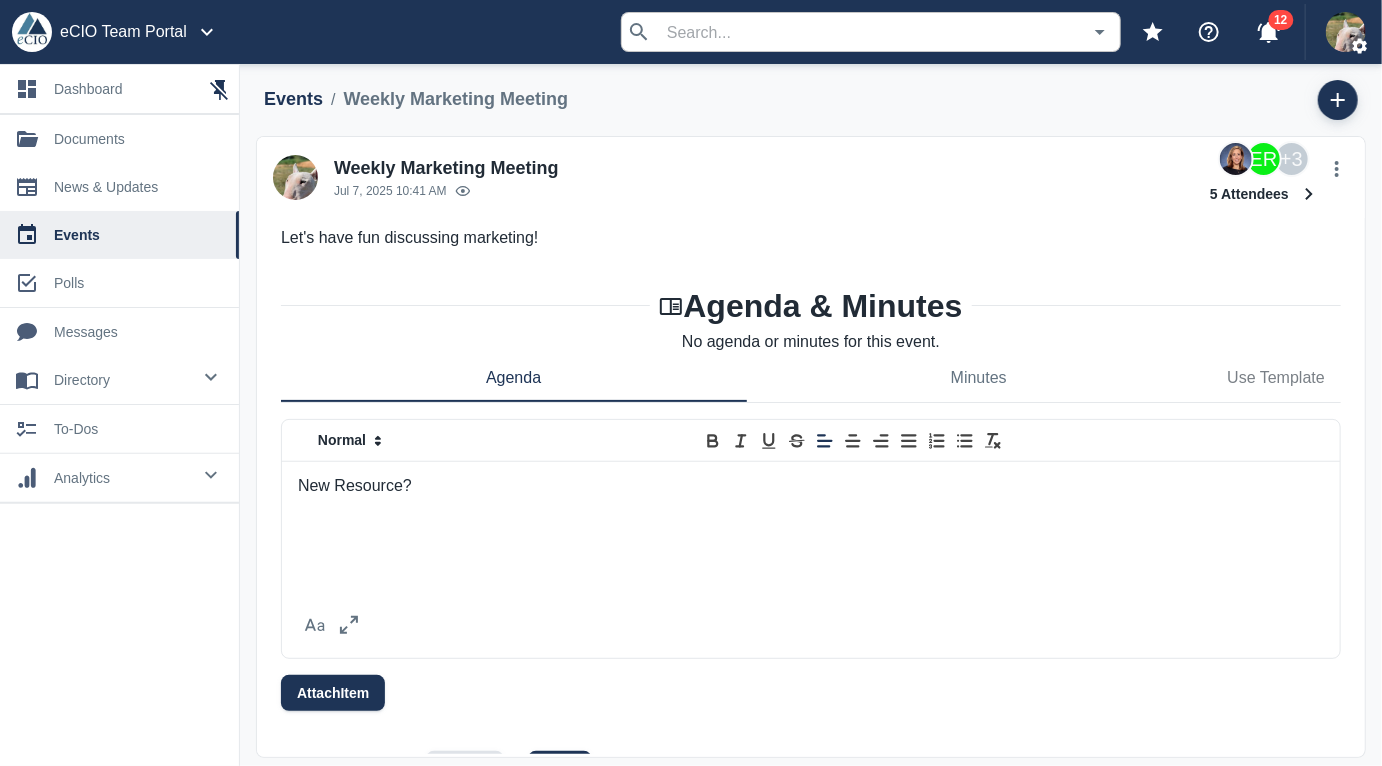 click on "New Resource?" at bounding box center (811, 523) 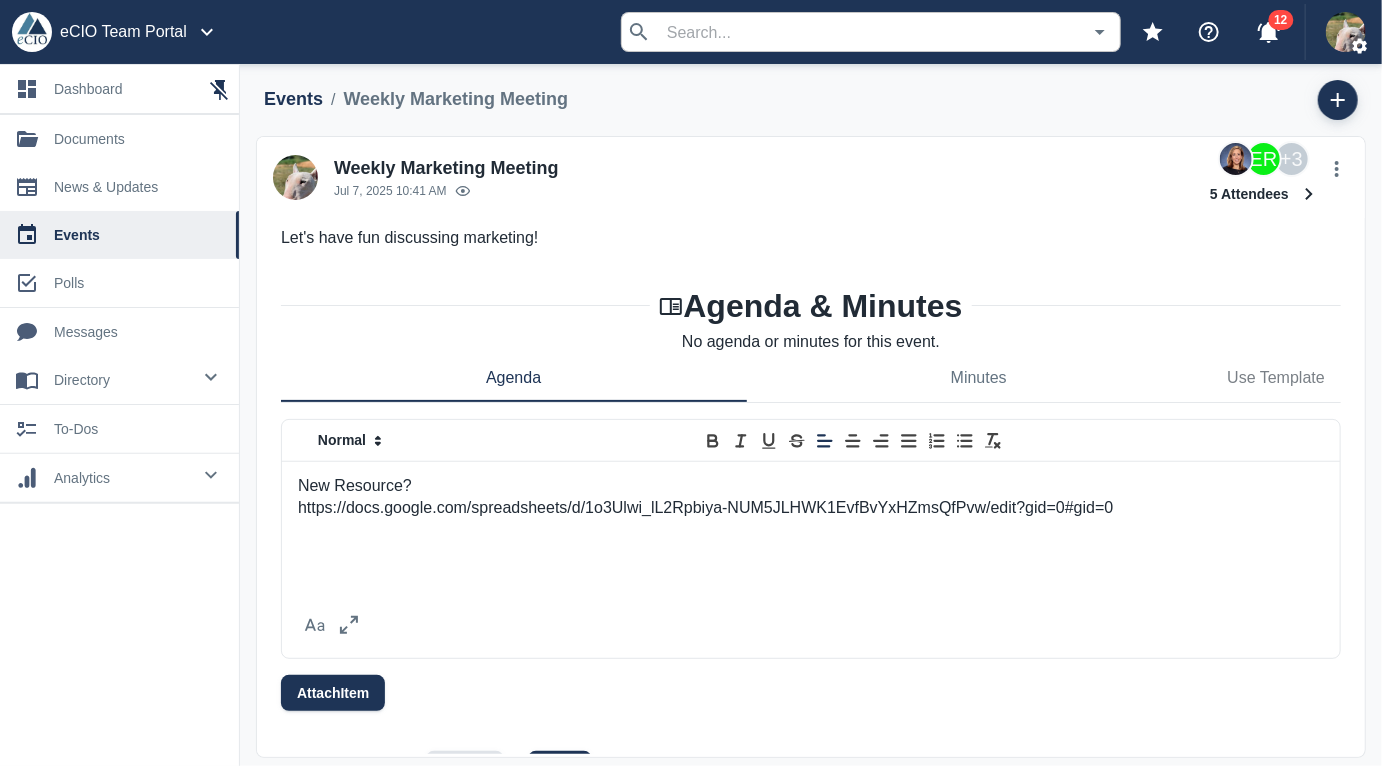 click on "New Resource? https://docs.google.com/spreadsheets/d/1o3Ulwi_lL2Rpbiya-NUM5JLHWK1EvfBvYxHZmsQfPvw/edit?gid=0#gid=0" at bounding box center (811, 523) 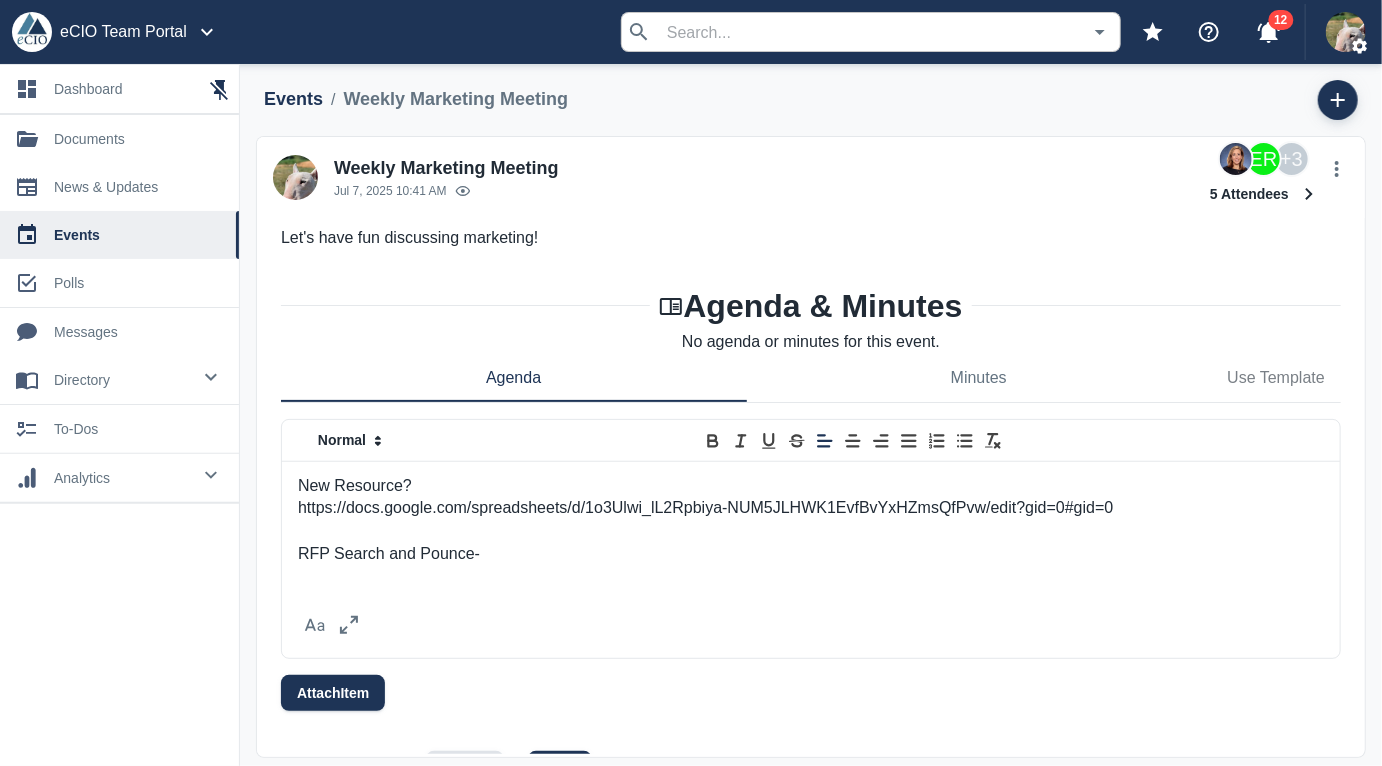 click on "New Resource?" at bounding box center (811, 486) 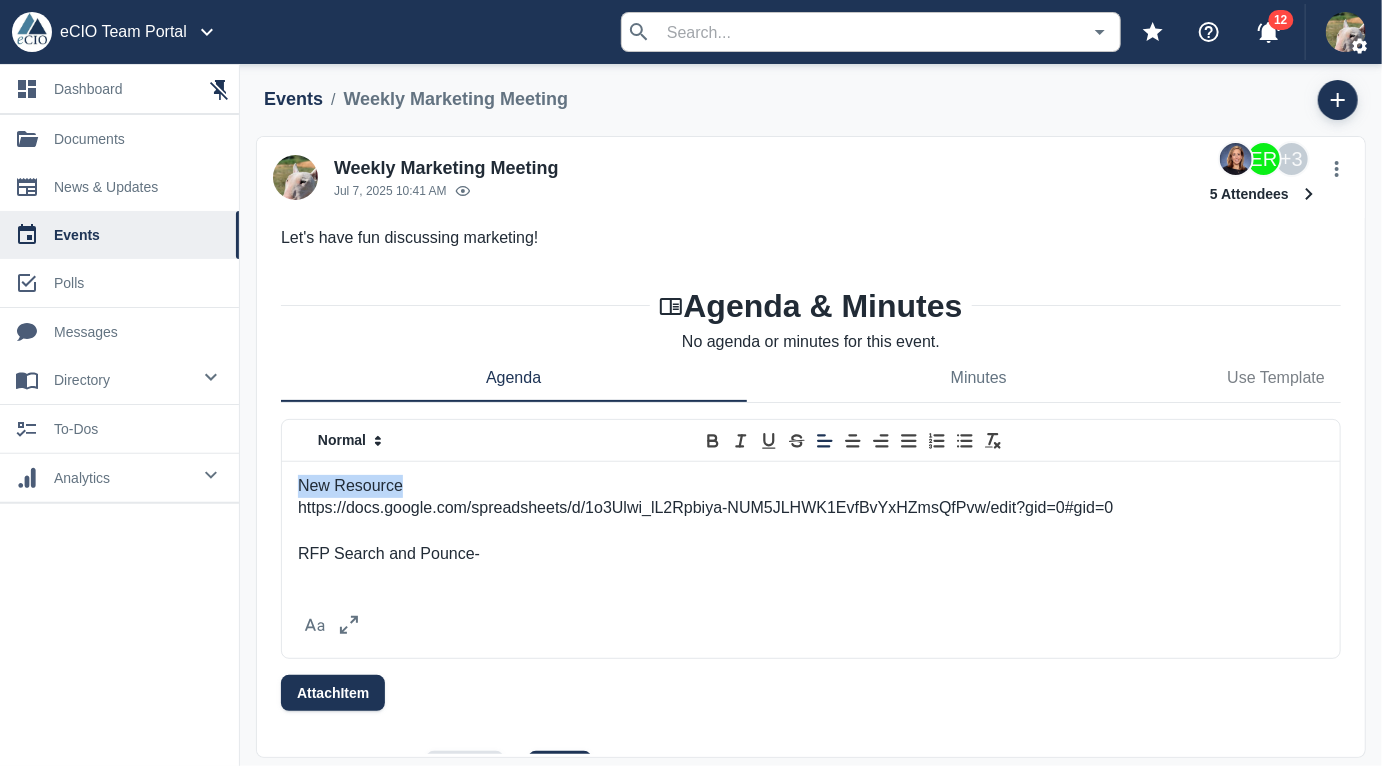 drag, startPoint x: 301, startPoint y: 480, endPoint x: 407, endPoint y: 481, distance: 106.004715 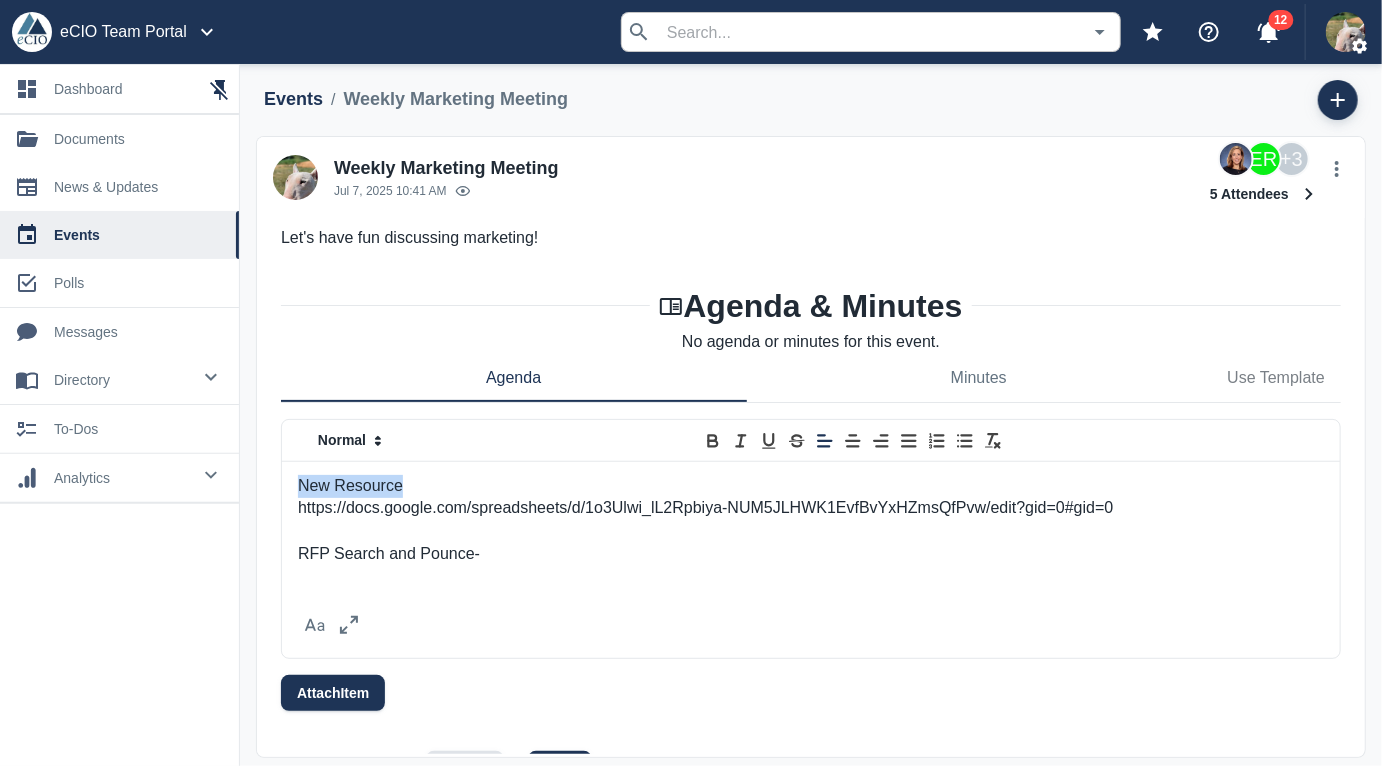 click on "New Resource" at bounding box center [811, 486] 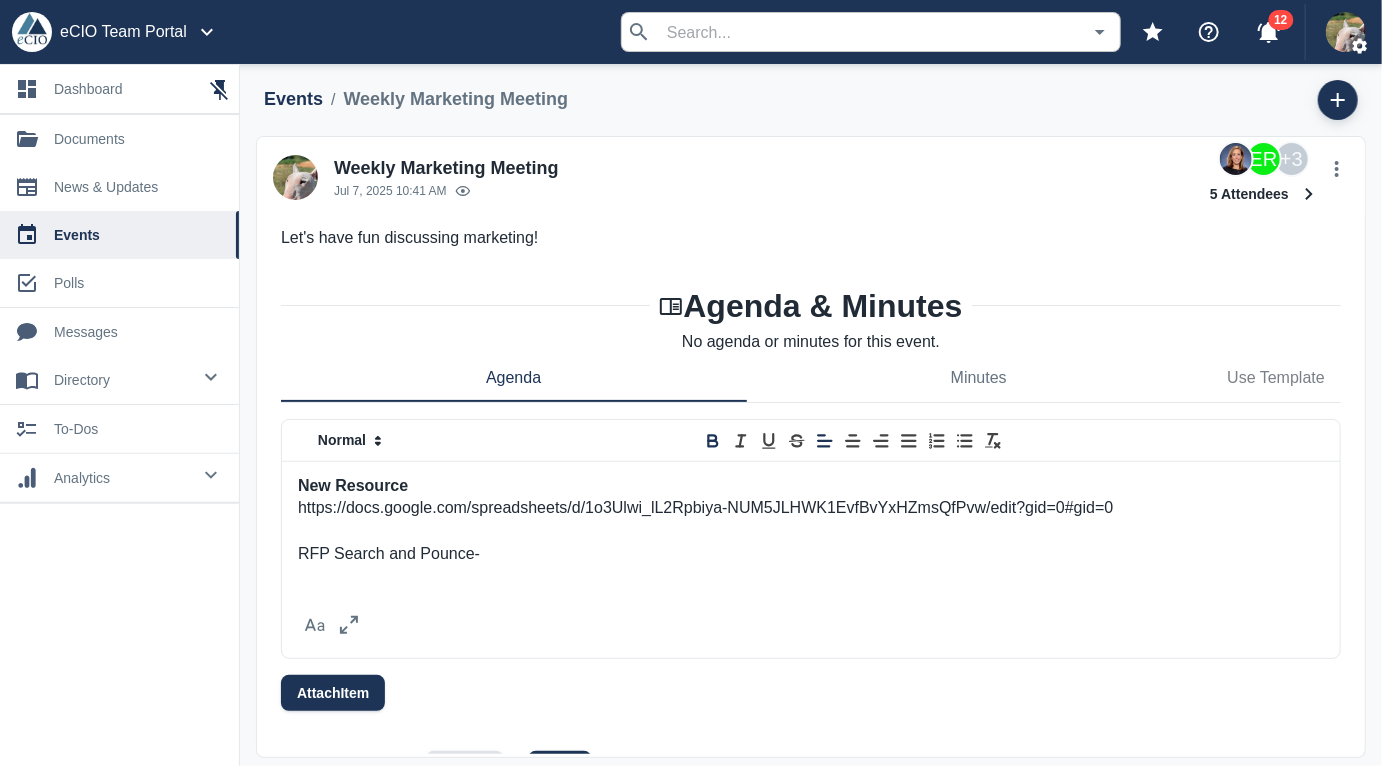 click at bounding box center [811, 531] 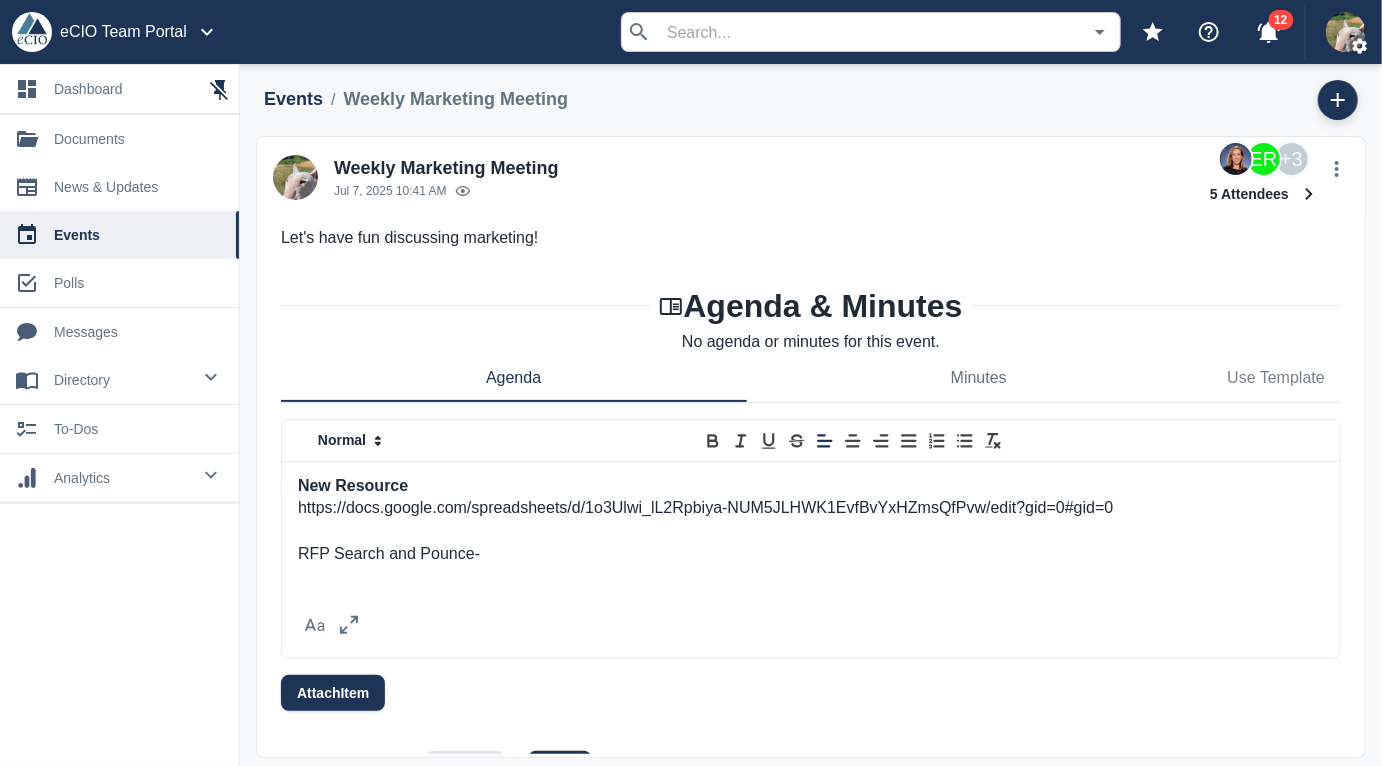 click on "RFP Search and Pounce-" at bounding box center (811, 554) 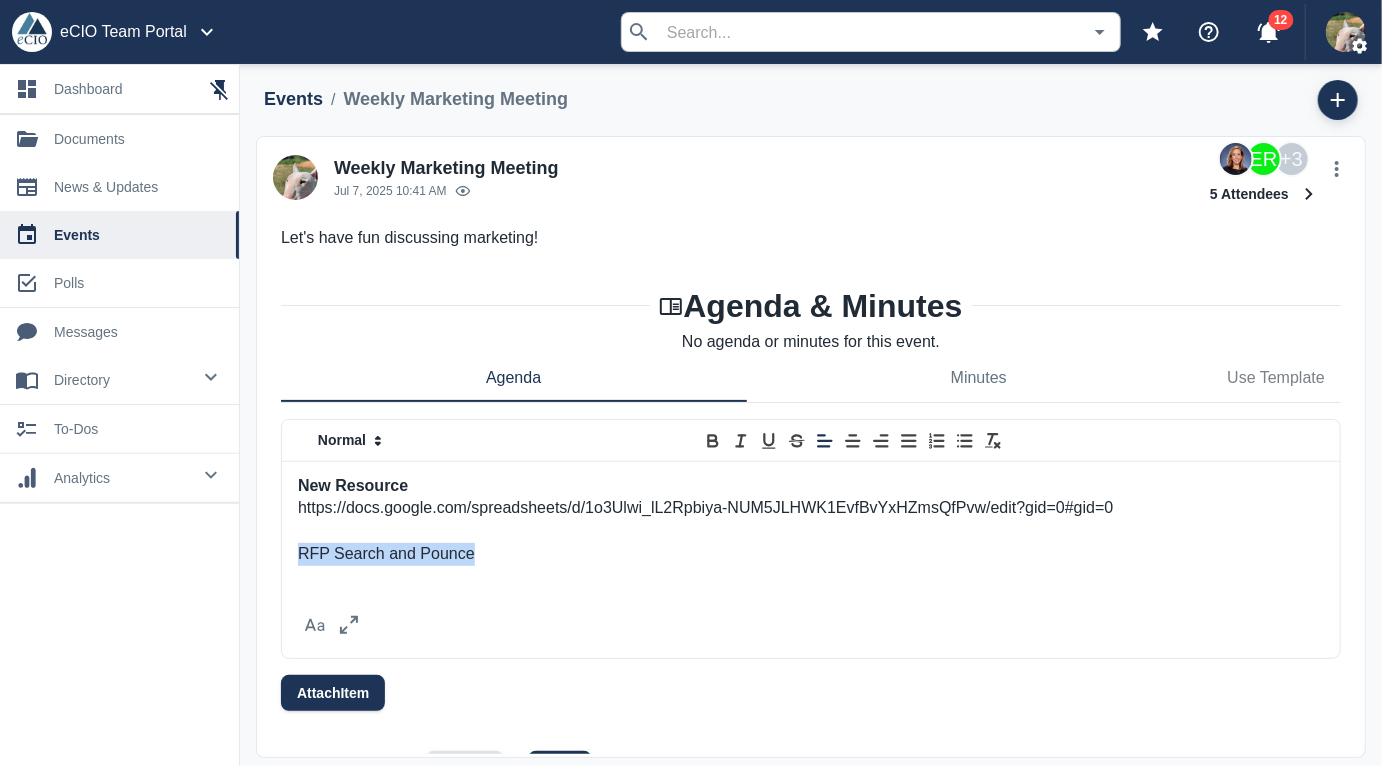 drag, startPoint x: 480, startPoint y: 557, endPoint x: 215, endPoint y: 557, distance: 265 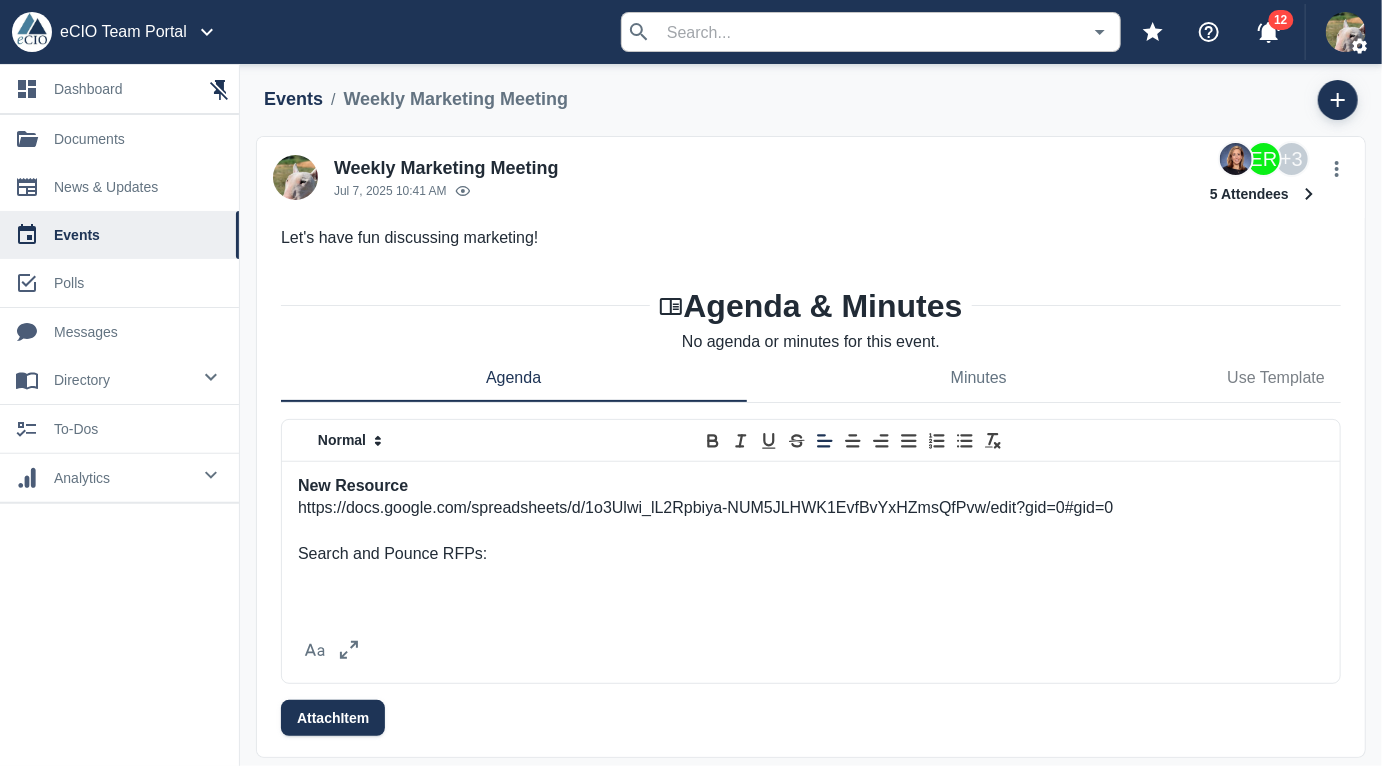 scroll, scrollTop: 0, scrollLeft: 0, axis: both 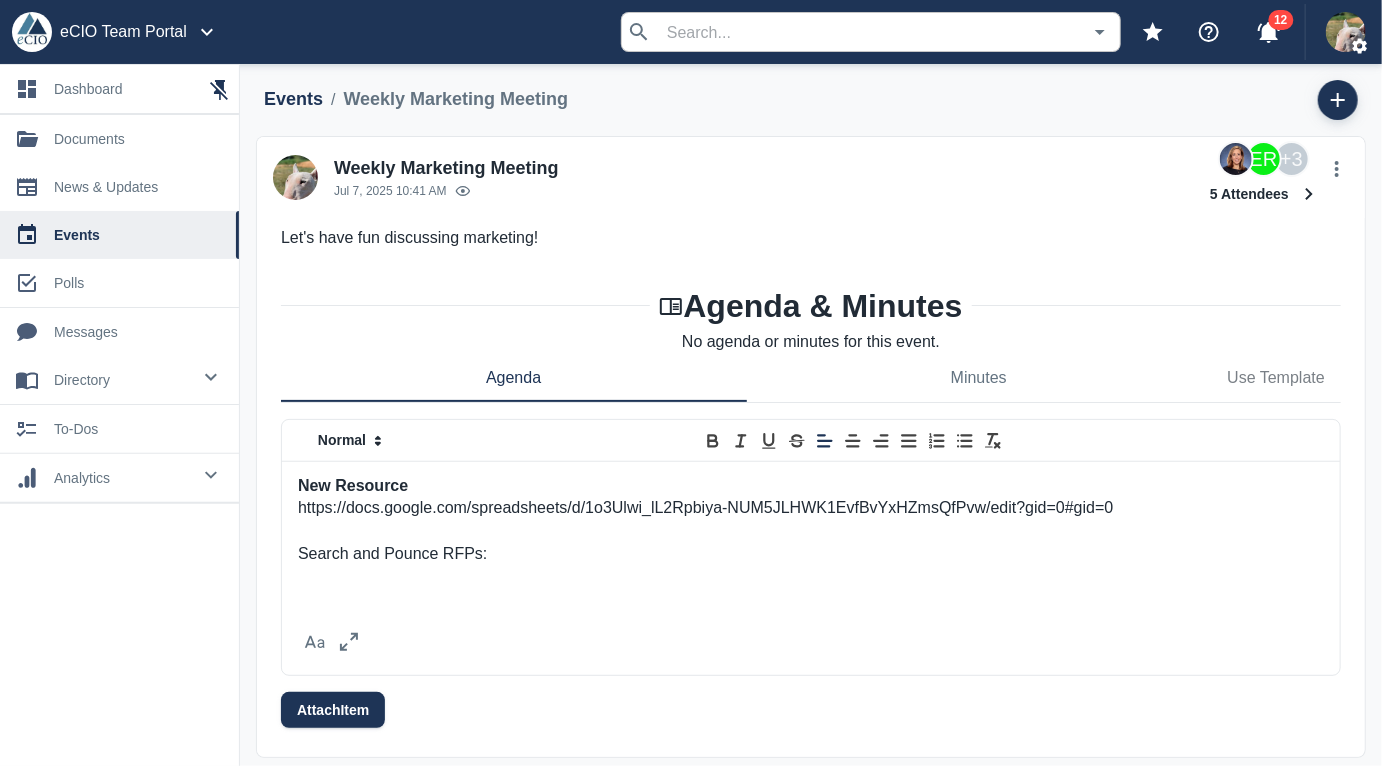 click on "New Resource" at bounding box center [811, 486] 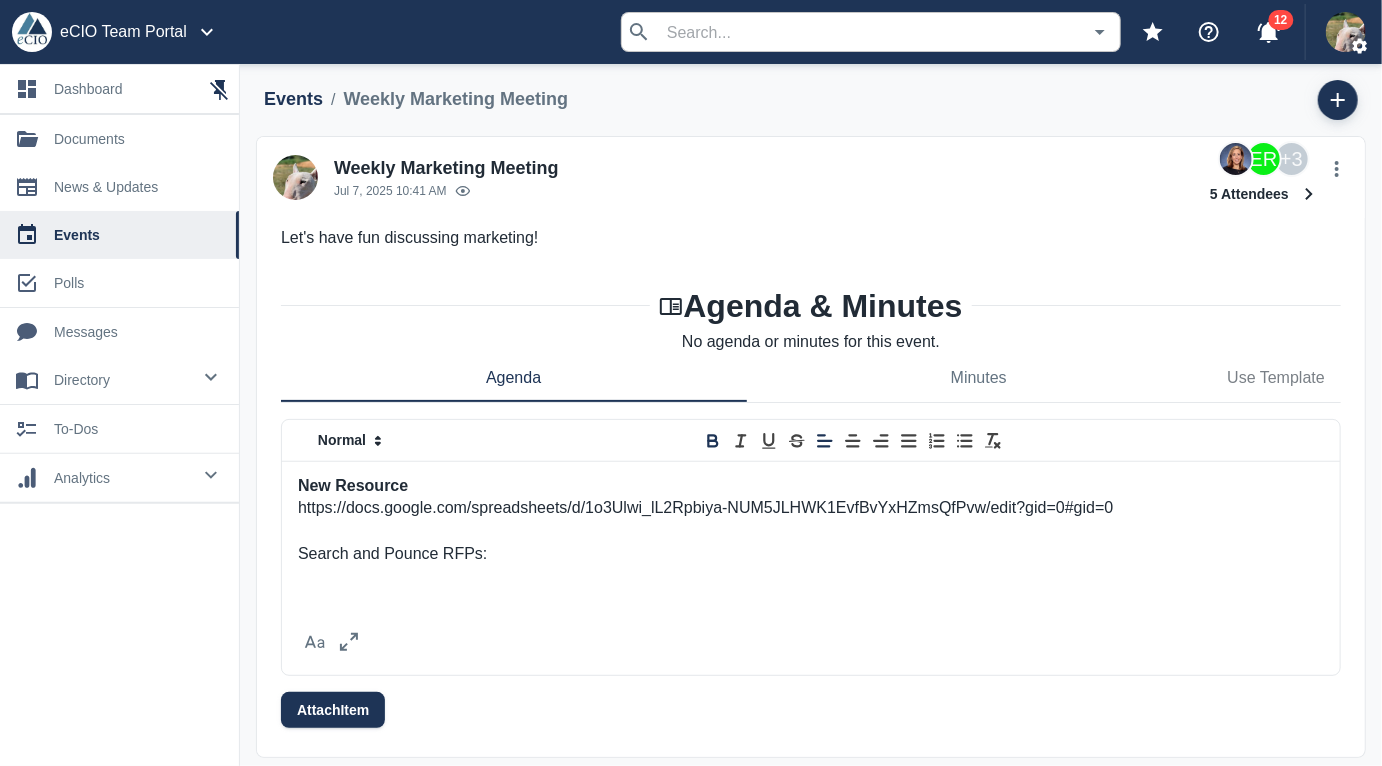 click on "Search and Pounce RFPs:" at bounding box center [811, 554] 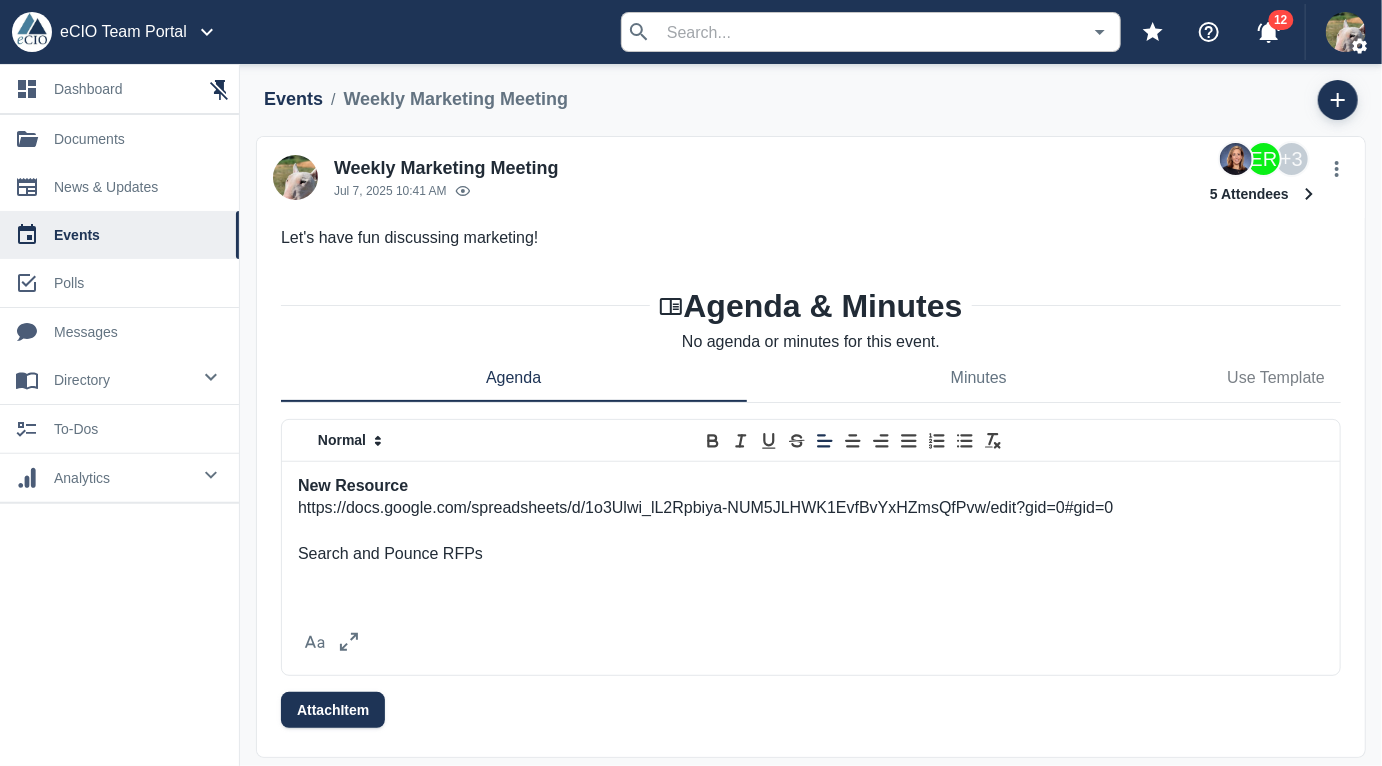 click on "Search and Pounce RFPs" at bounding box center (811, 554) 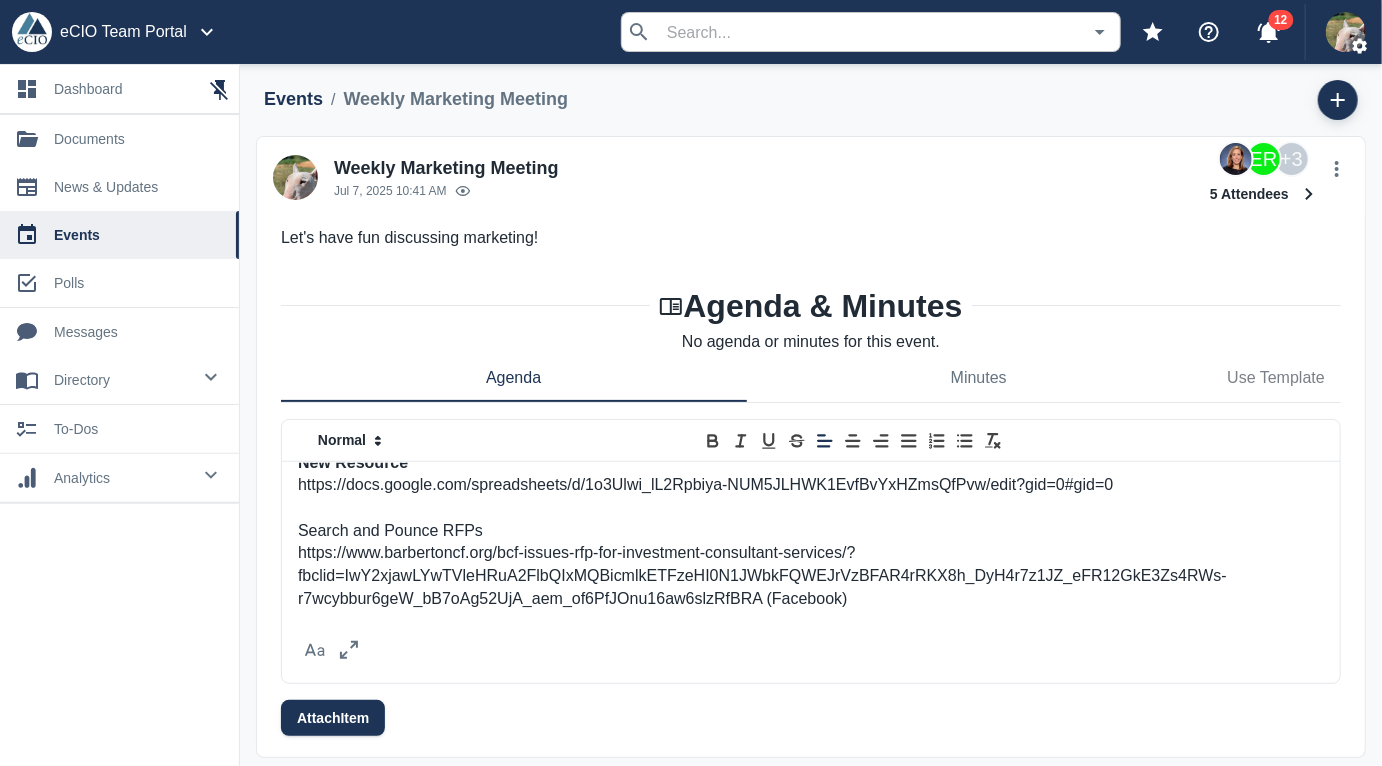 click on "https://www.barbertoncf.org/bcf-issues-rfp-for-investment-consultant-services/?fbclid=IwY2xjawLYwTVleHRuA2FlbQIxMQBicmlkETFzeHI0N1JWbkFQWEJrVzBFAR4rRKX8h_DyH4r7z1JZ_eFR12GkE3Zs4RWs-r7wcybbur6geW_bB7oAg52UjA_aem_of6PfJOnu16aw6slzRfBRA (Facebook)" at bounding box center [811, 576] 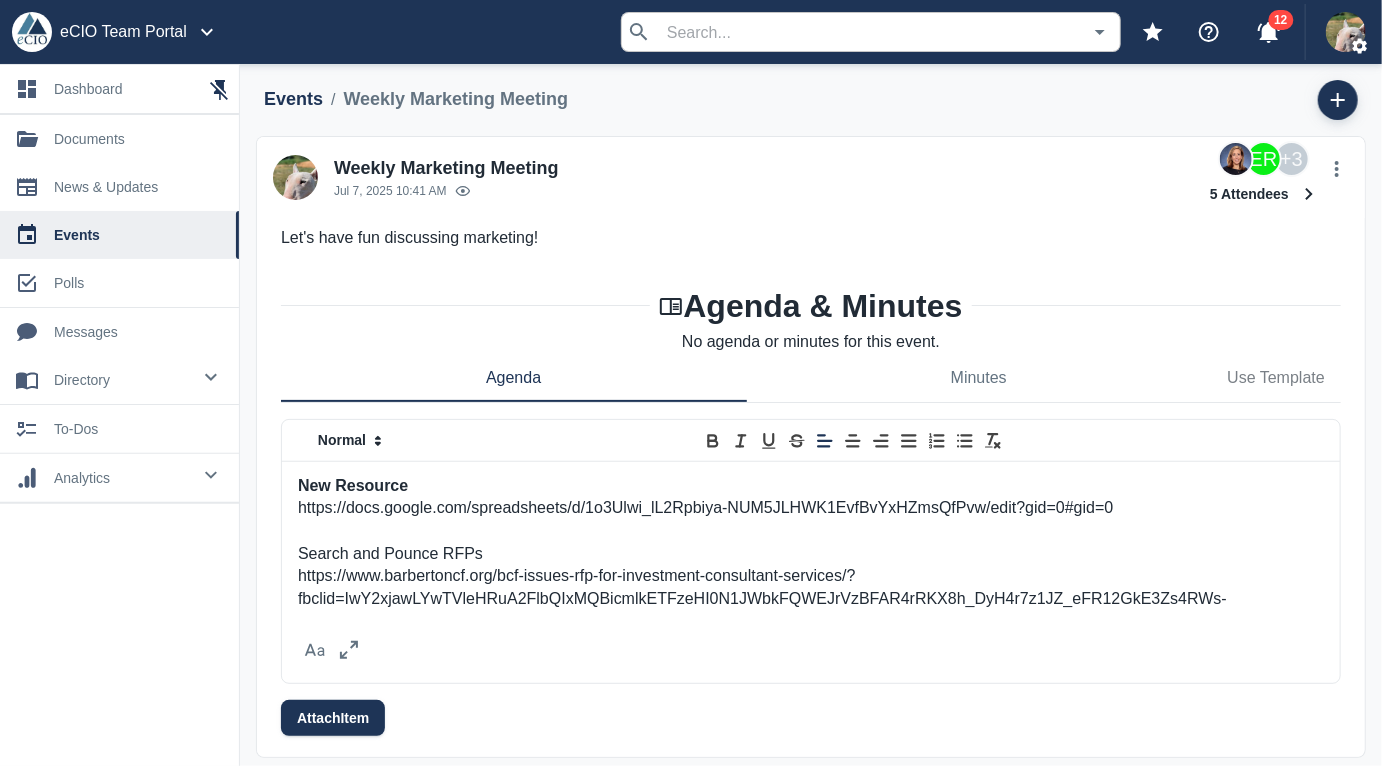 scroll, scrollTop: 12, scrollLeft: 0, axis: vertical 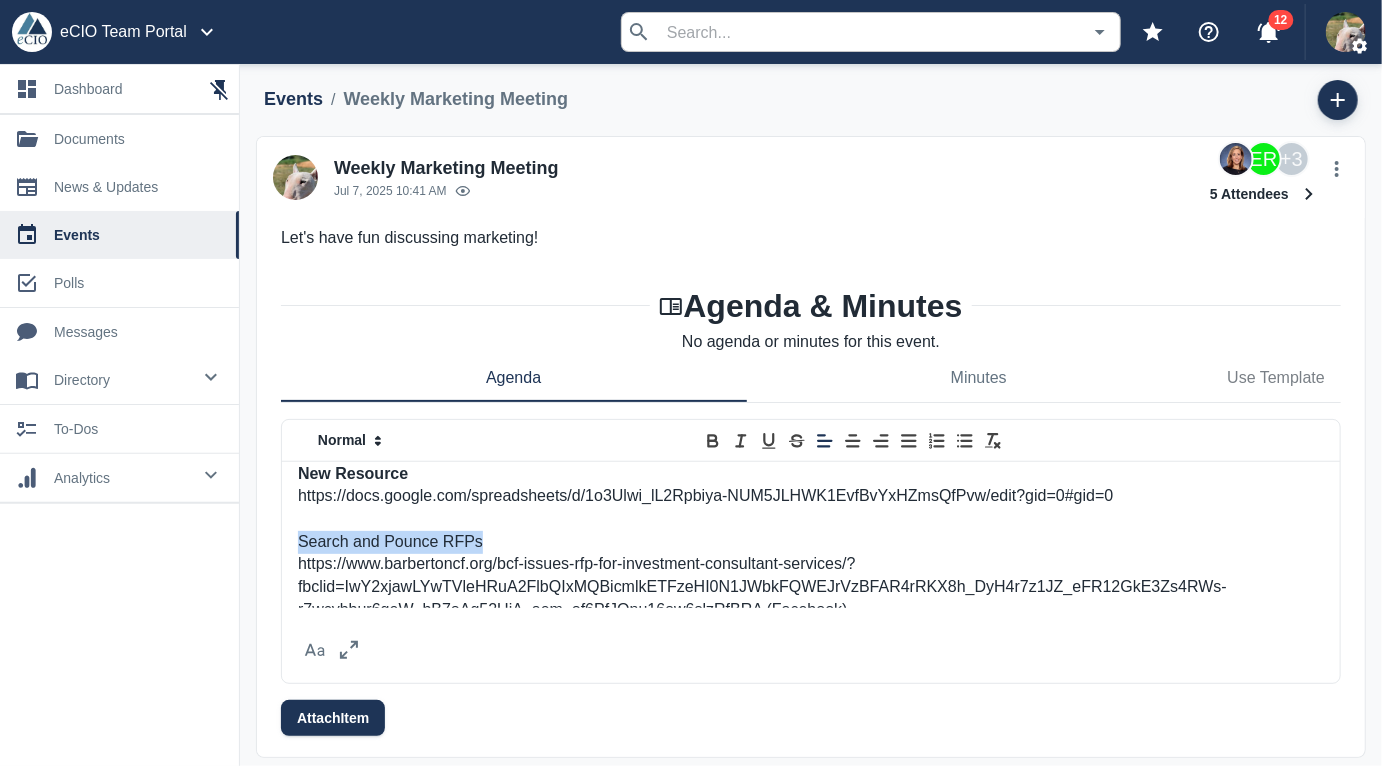 drag, startPoint x: 481, startPoint y: 545, endPoint x: 291, endPoint y: 537, distance: 190.16835 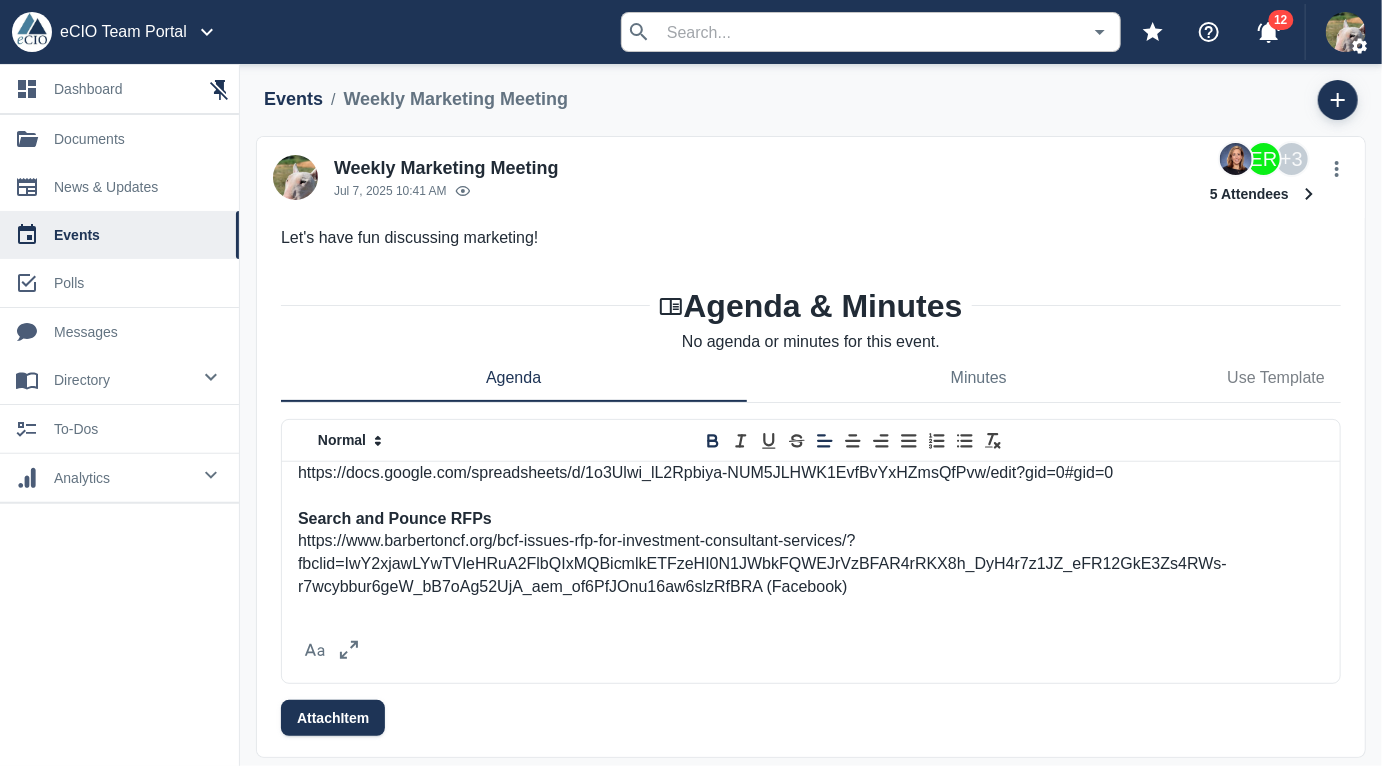 scroll, scrollTop: 60, scrollLeft: 0, axis: vertical 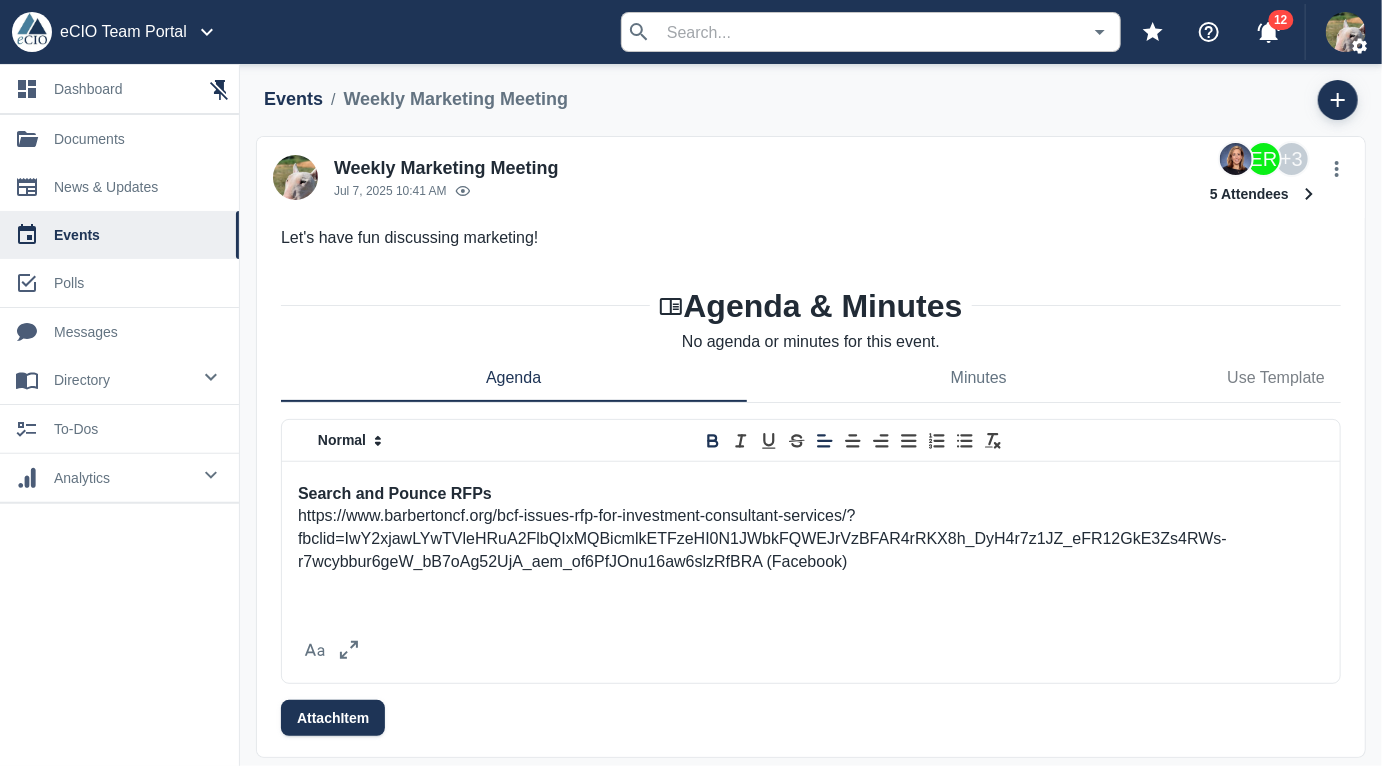 click at bounding box center (811, 585) 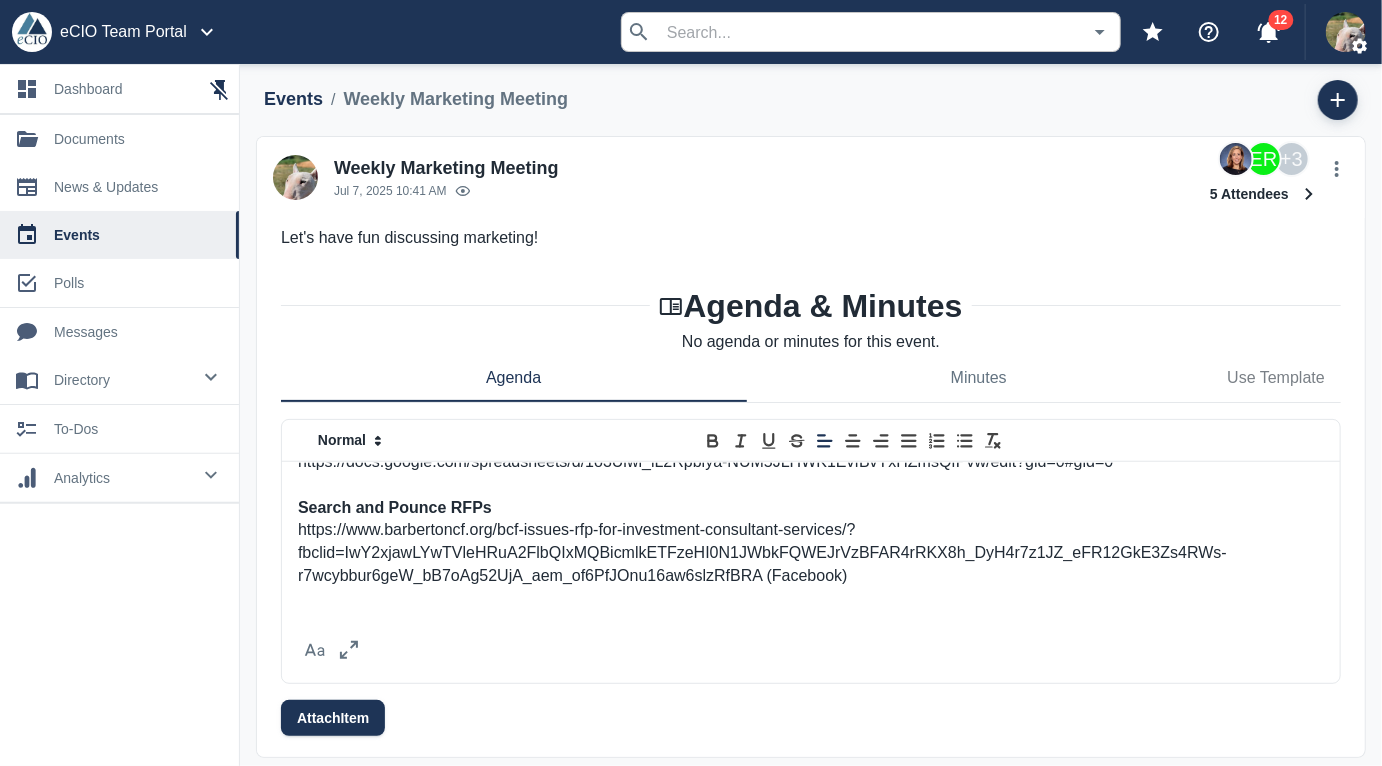 scroll, scrollTop: 60, scrollLeft: 0, axis: vertical 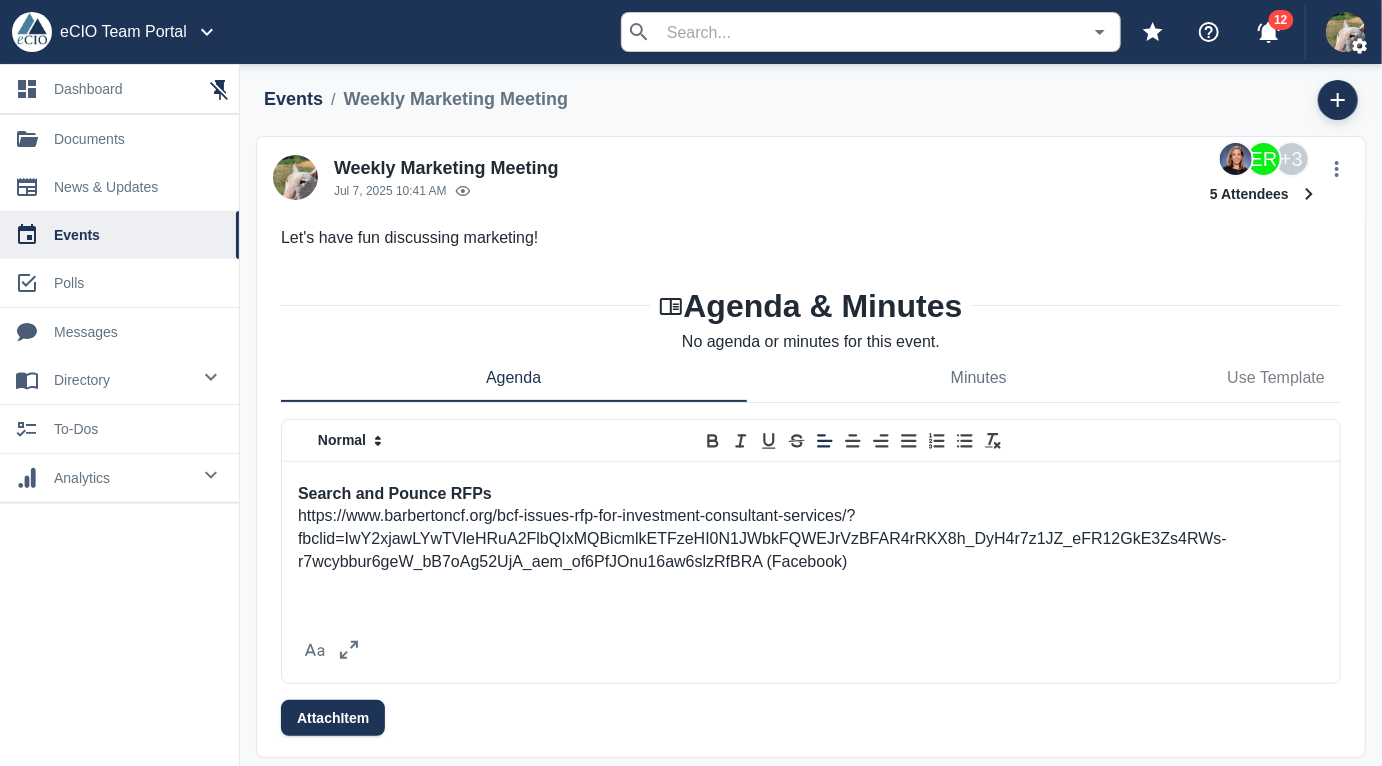 click on "New Resource https://docs.google.com/spreadsheets/d/1o3Ulwi_lL2Rpbiya-NUM5JLHWK1EvfBvYxHZmsQfPvw/edit?gid=0#gid=0 Search and Pounce RFPs https://www.barbertoncf.org/bcf-issues-rfp-for-investment-consultant-services/?fbclid=IwY2xjawLYwTVleHRuA2FlbQIxMQBicmlkETFzeHI0N1JWbkFQWEJrVzBFAR4rRKX8h_DyH4r7z1JZ_eFR12GkE3Zs4RWs-r7wcybbur6geW_bB7oAg52UjA_aem_of6PfJOnu16aw6slzRfBRA (Facebook)" at bounding box center [811, 535] 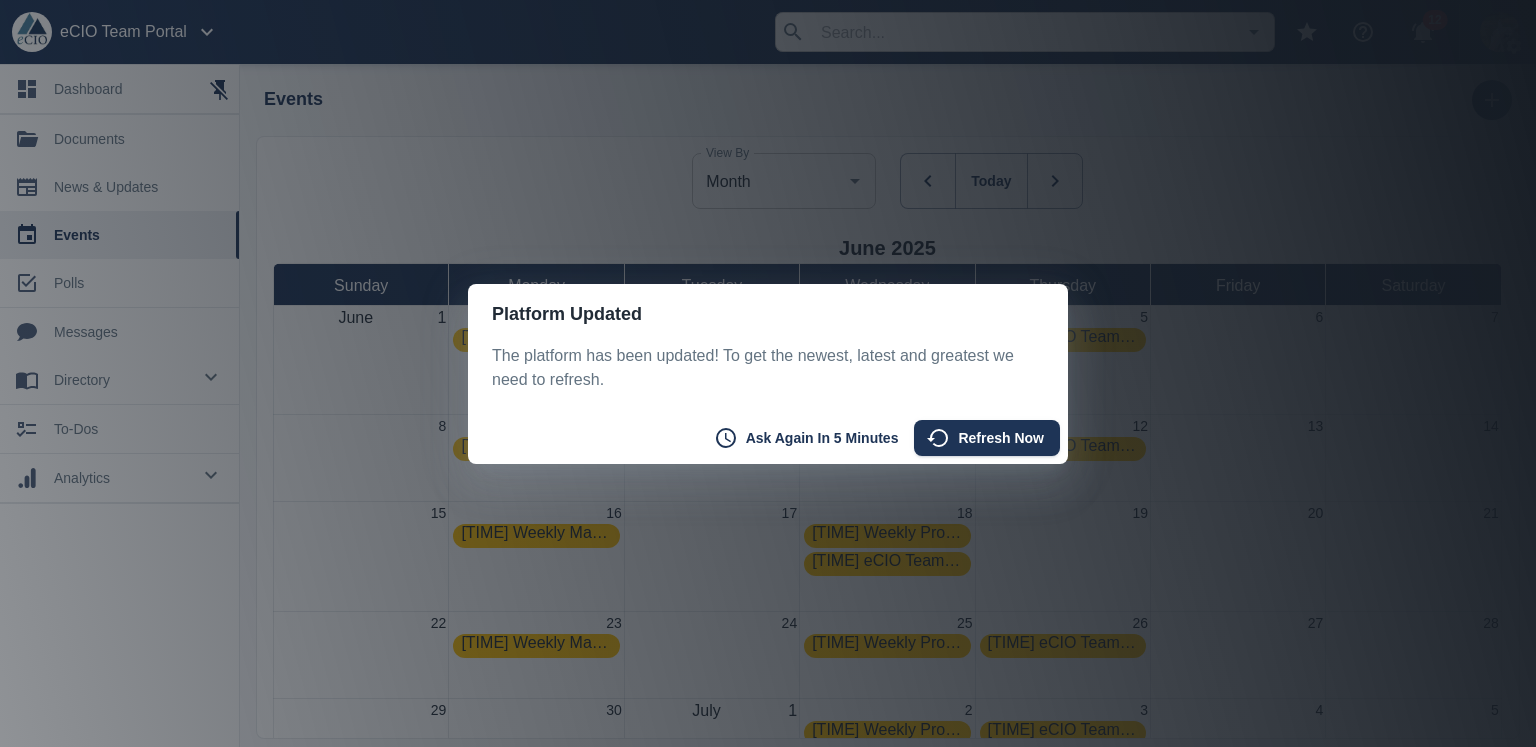 scroll, scrollTop: 0, scrollLeft: 0, axis: both 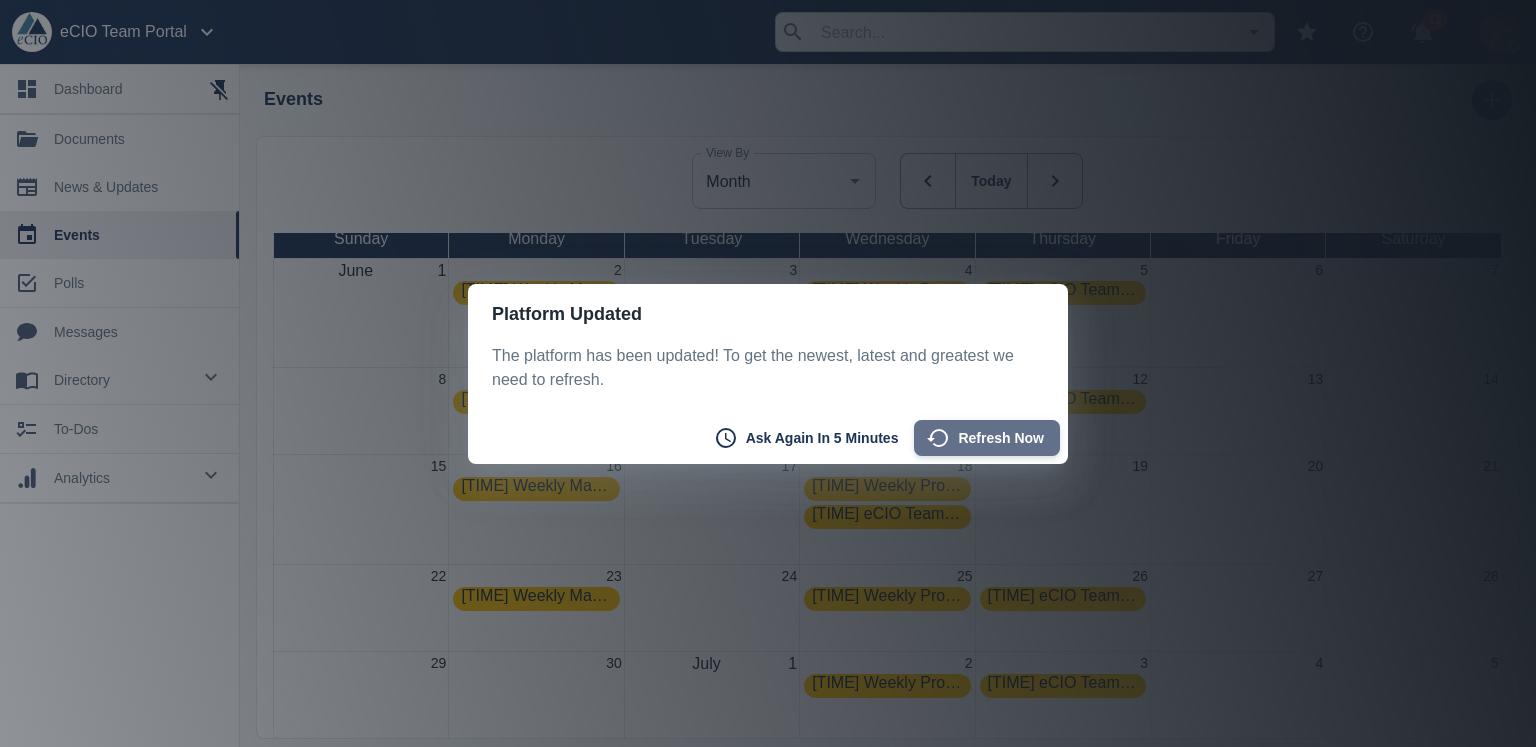 click on "Refresh Now" at bounding box center (987, 438) 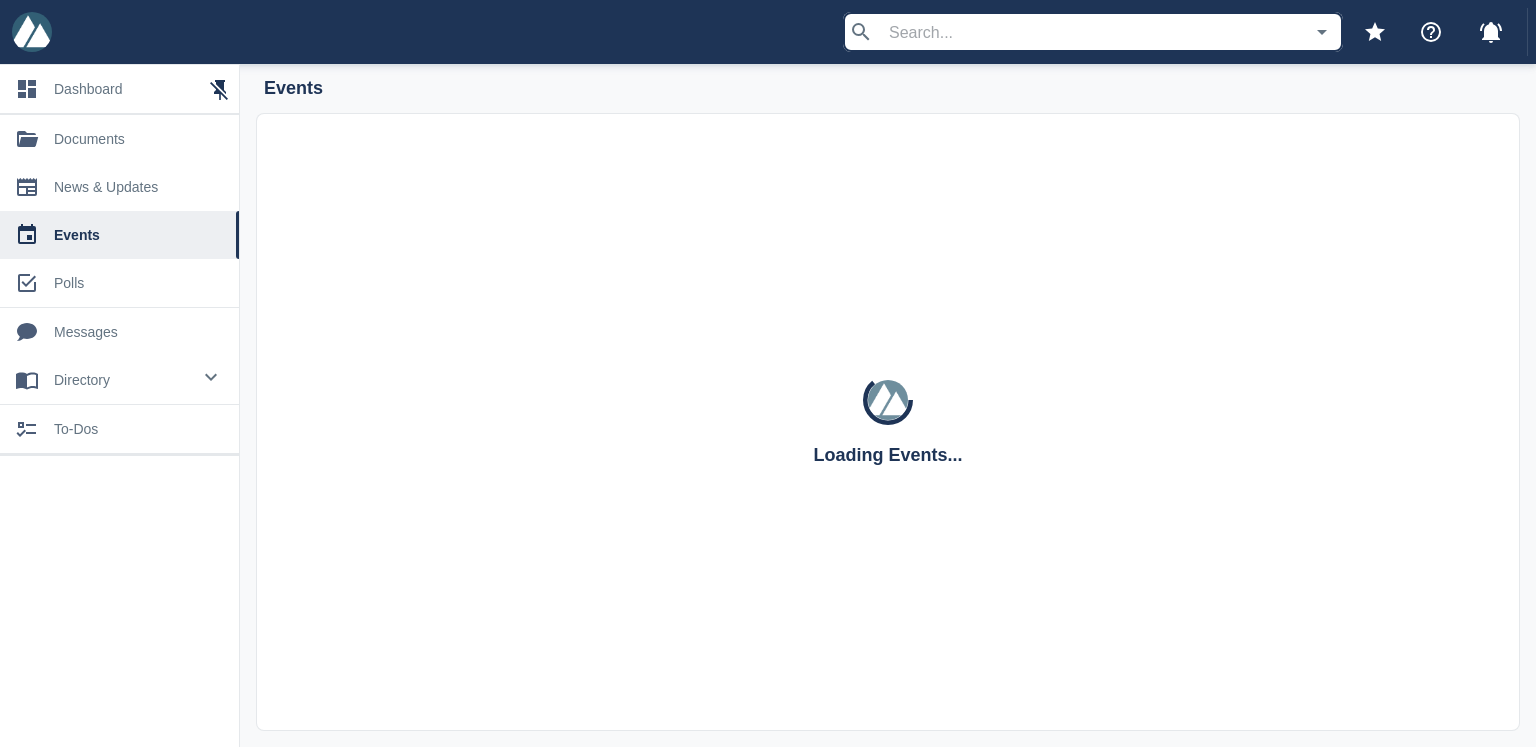 scroll, scrollTop: 0, scrollLeft: 0, axis: both 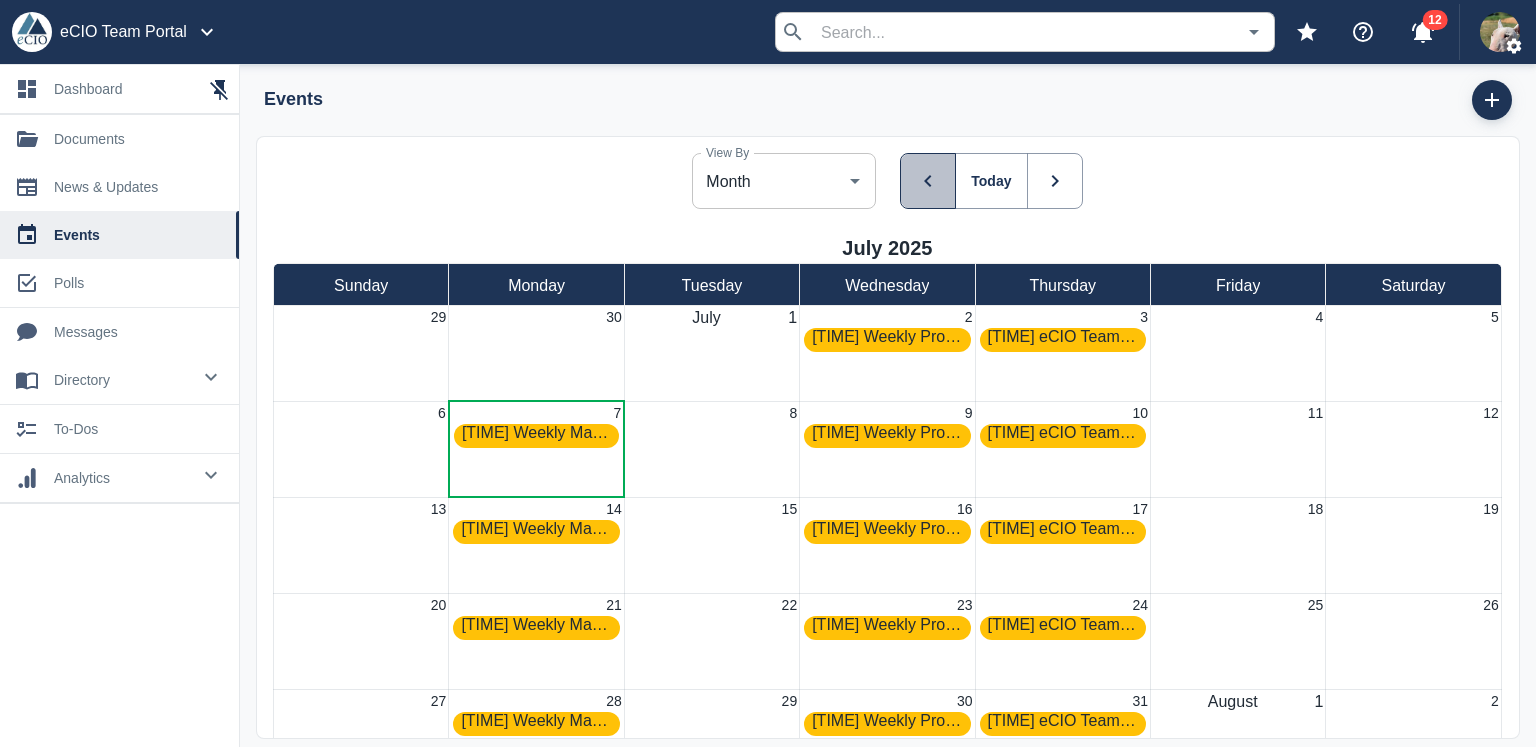 click at bounding box center [928, 181] 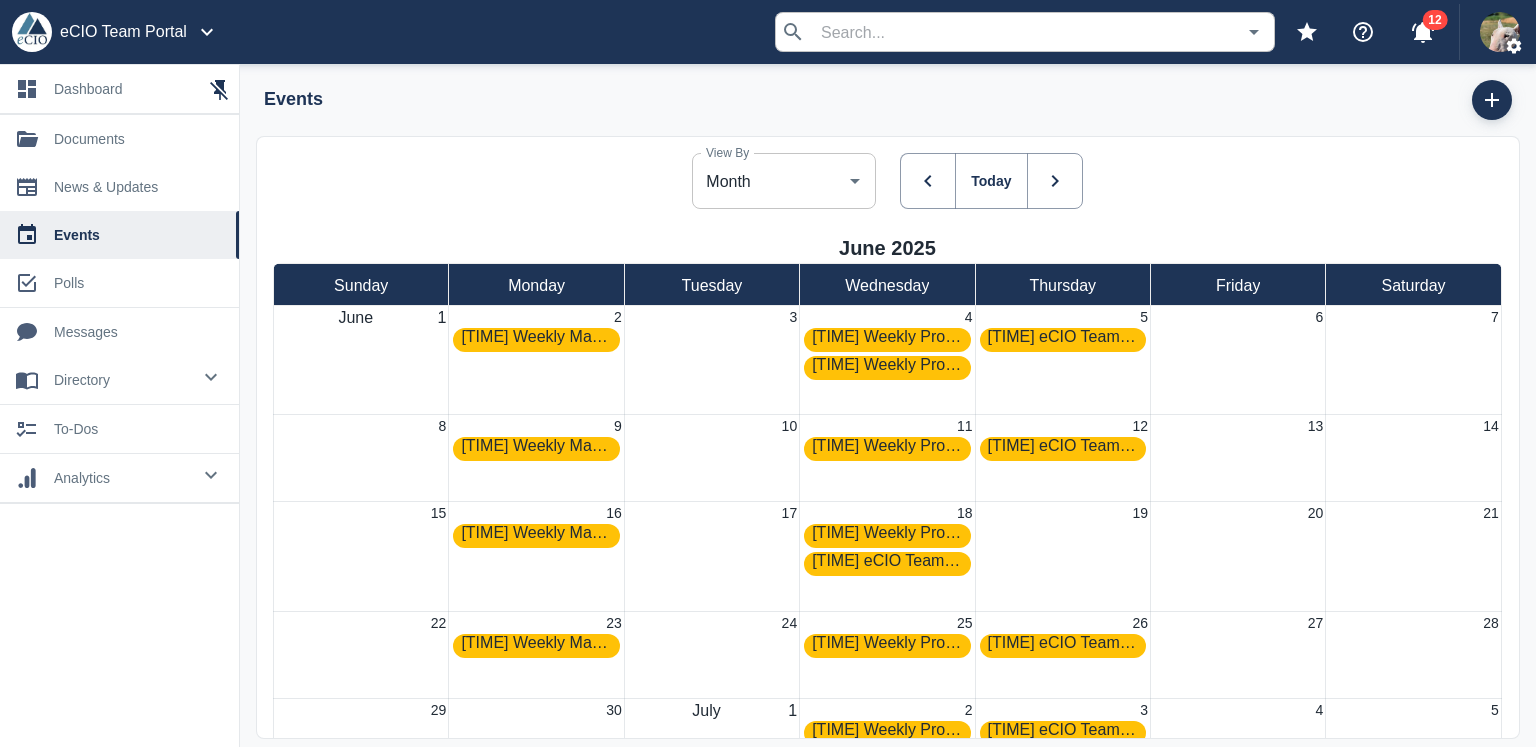 scroll, scrollTop: 47, scrollLeft: 0, axis: vertical 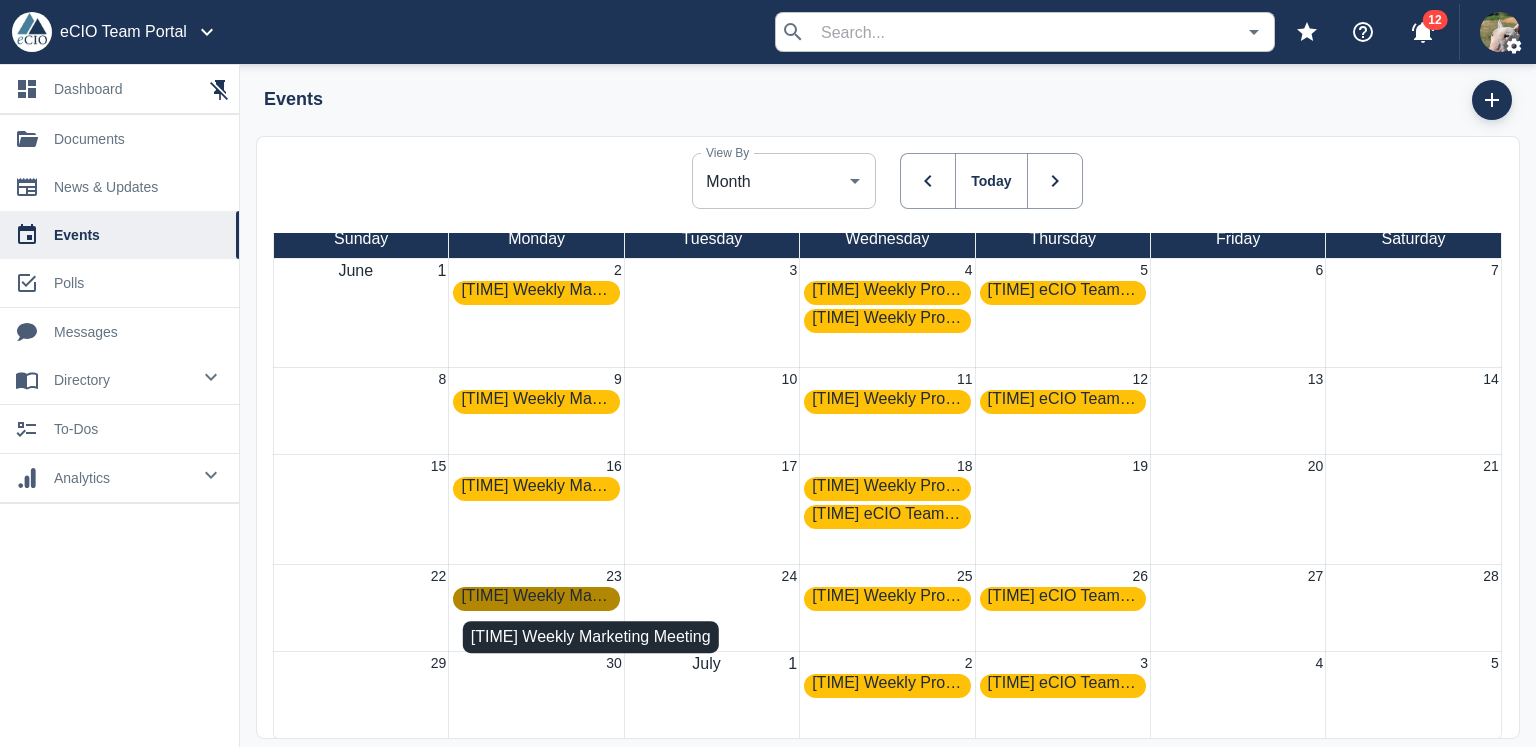 click on "[TIME] Weekly Marketing Meeting" at bounding box center (536, 595) 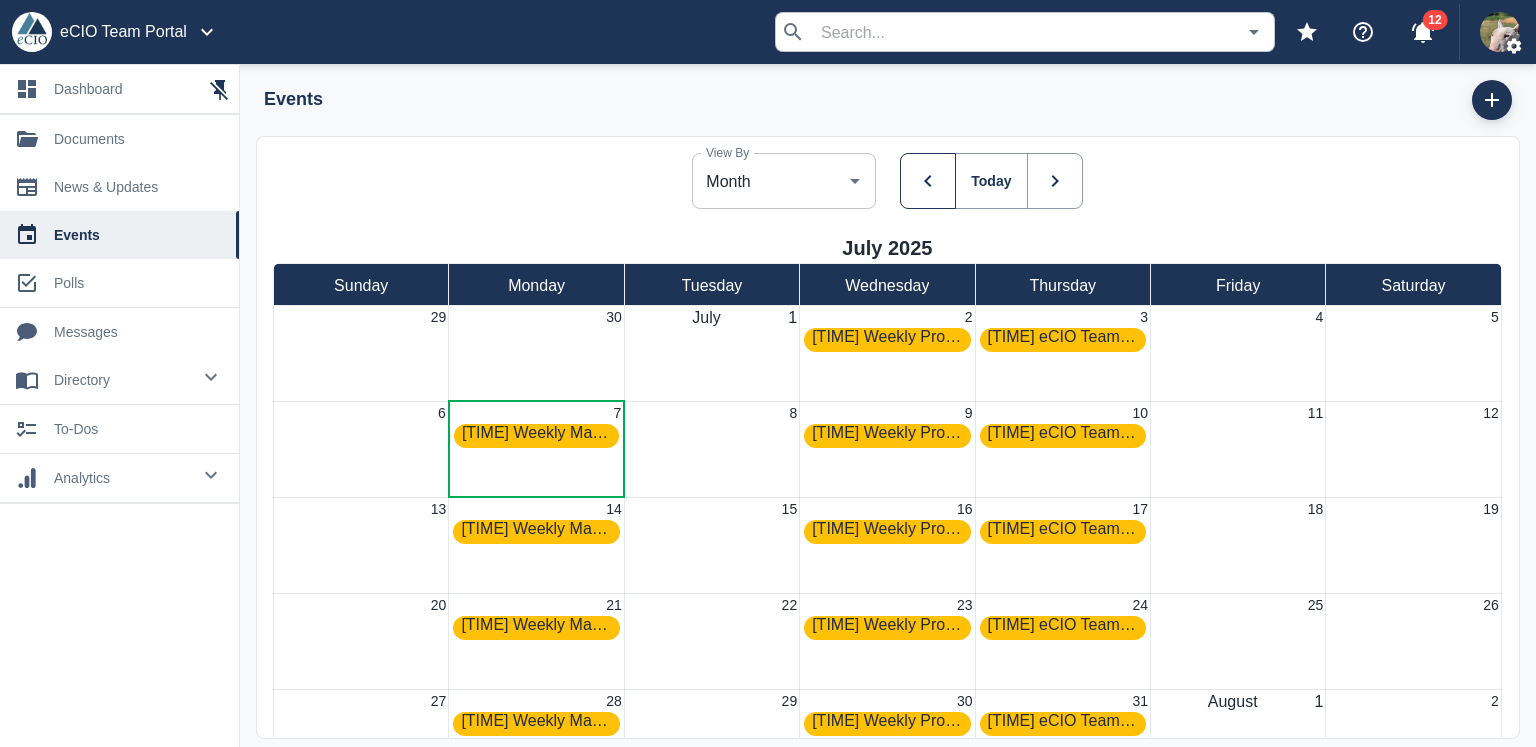 click at bounding box center [928, 181] 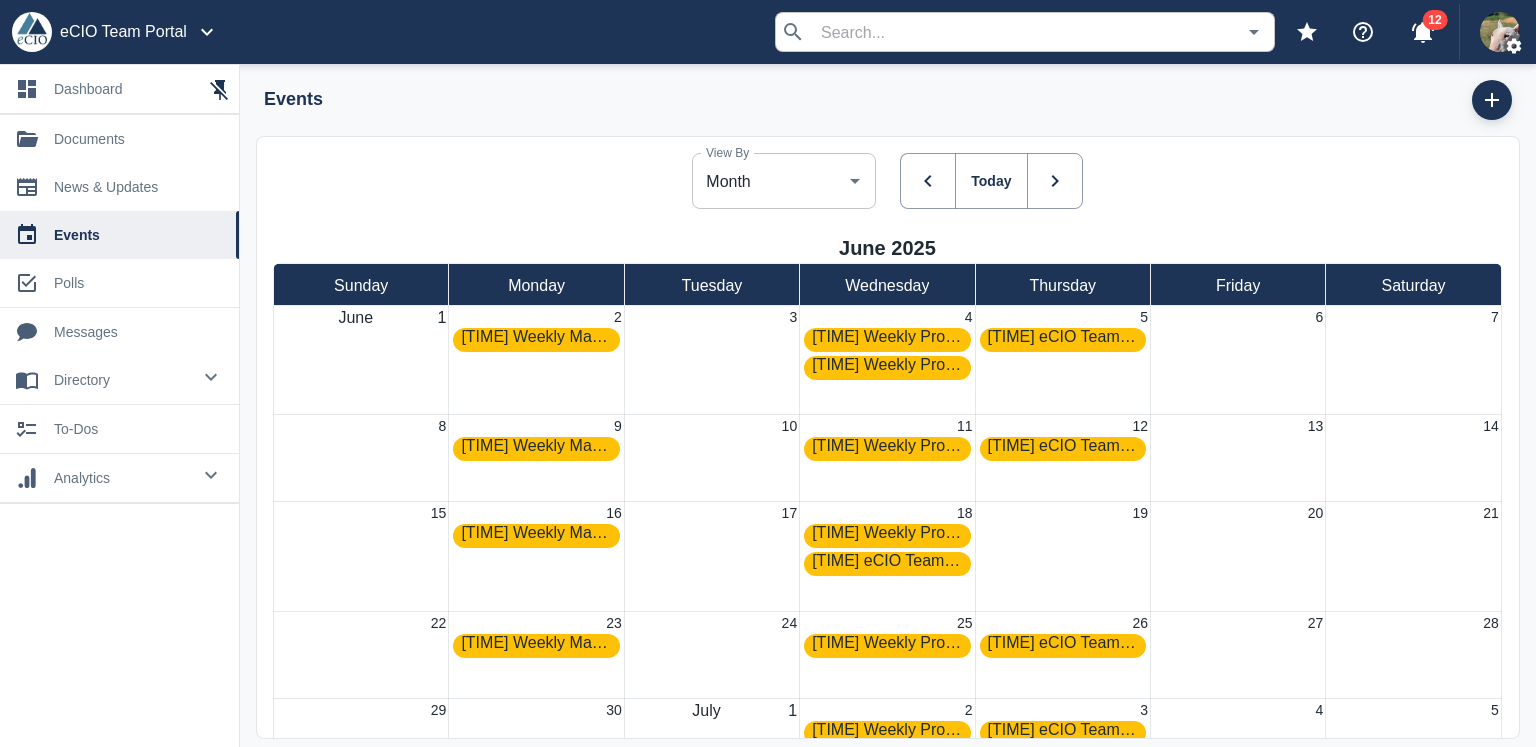 scroll, scrollTop: 47, scrollLeft: 0, axis: vertical 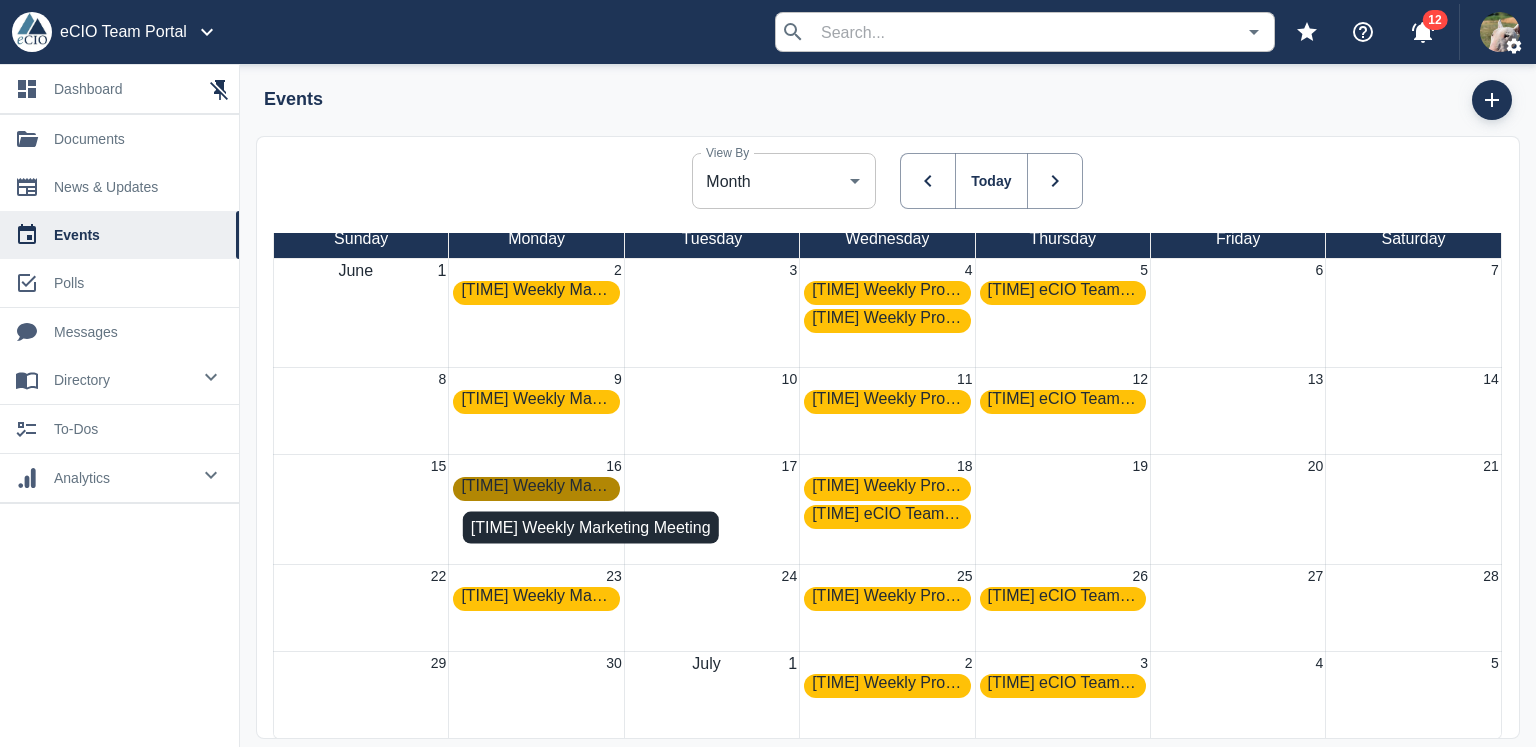 click on "[TIME] Weekly Marketing Meeting" at bounding box center (536, 486) 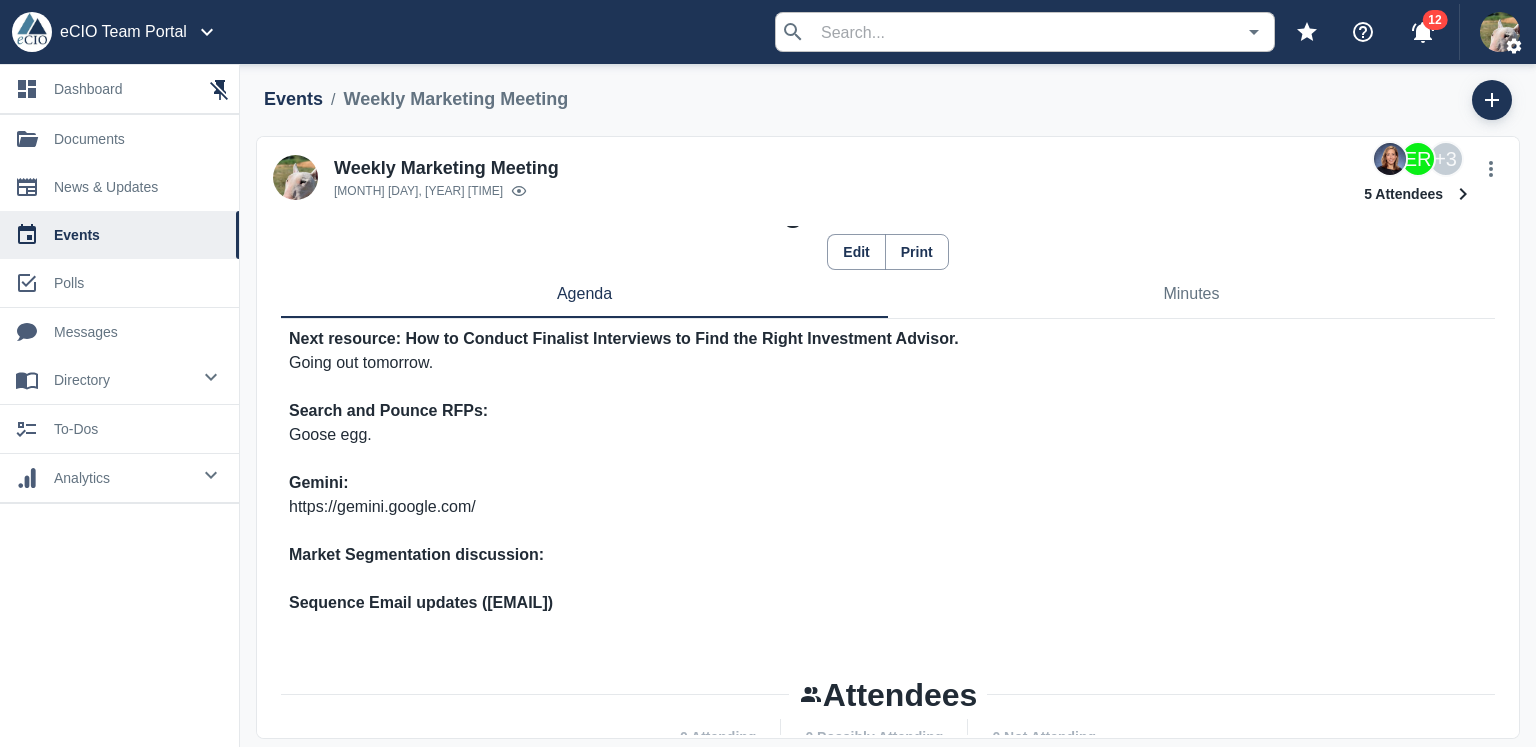 scroll, scrollTop: 202, scrollLeft: 0, axis: vertical 